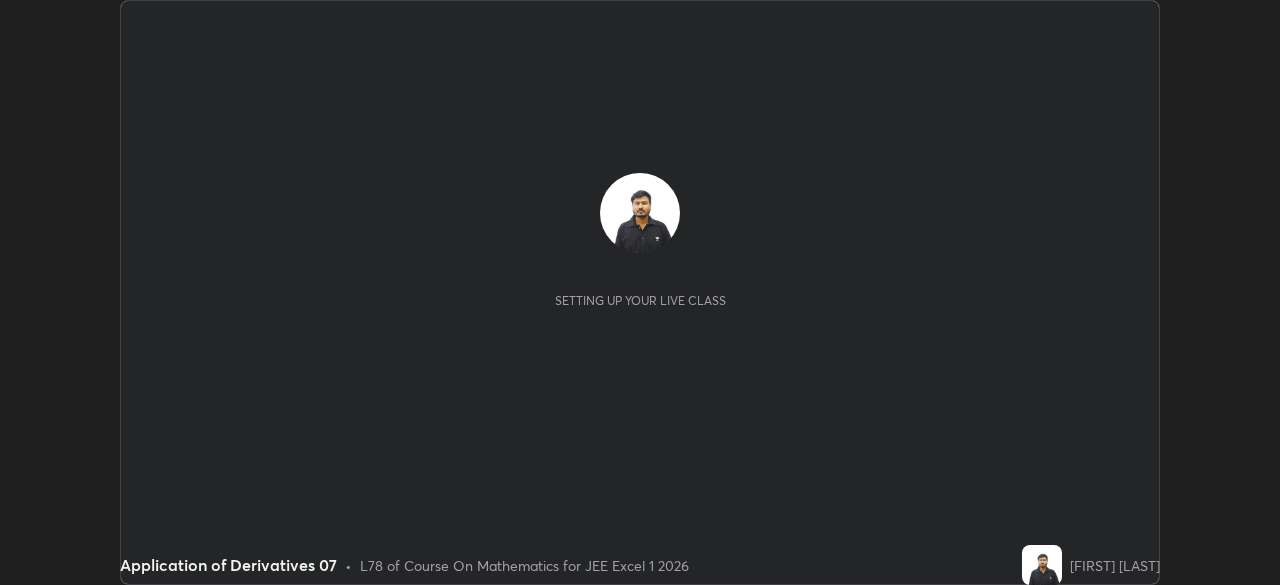 scroll, scrollTop: 0, scrollLeft: 0, axis: both 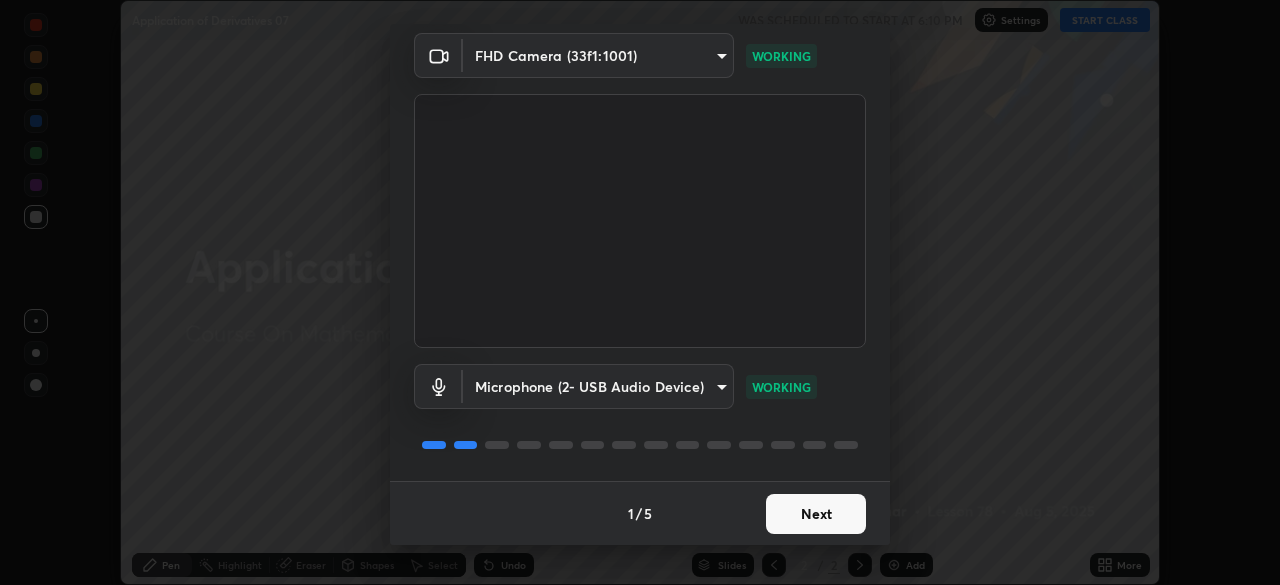 click on "Next" at bounding box center [816, 514] 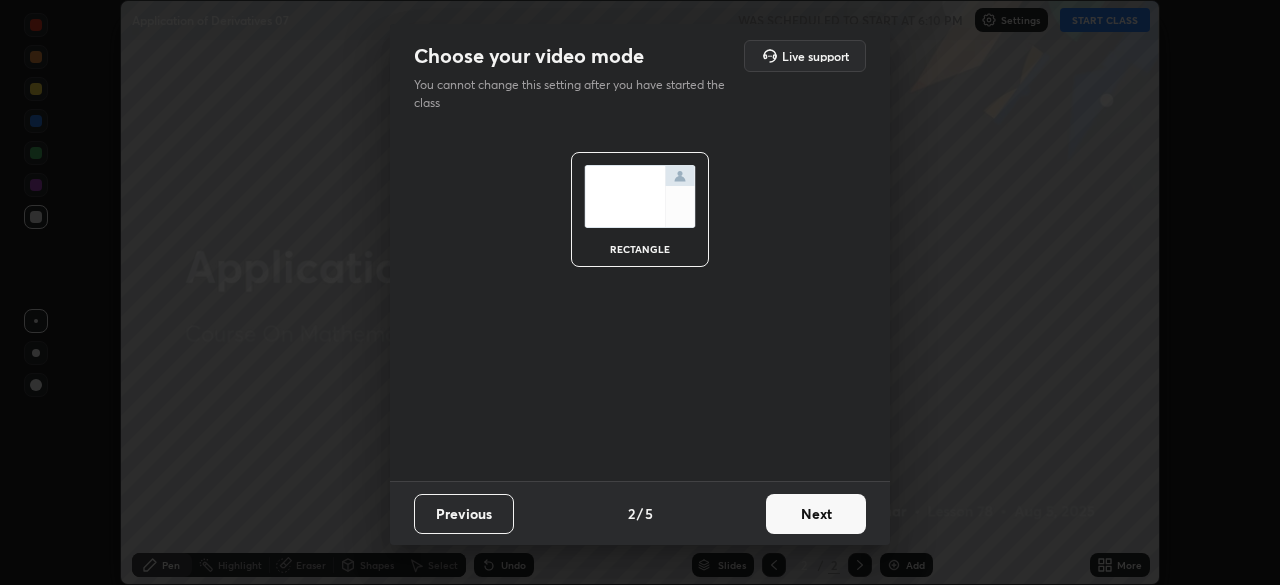 scroll, scrollTop: 0, scrollLeft: 0, axis: both 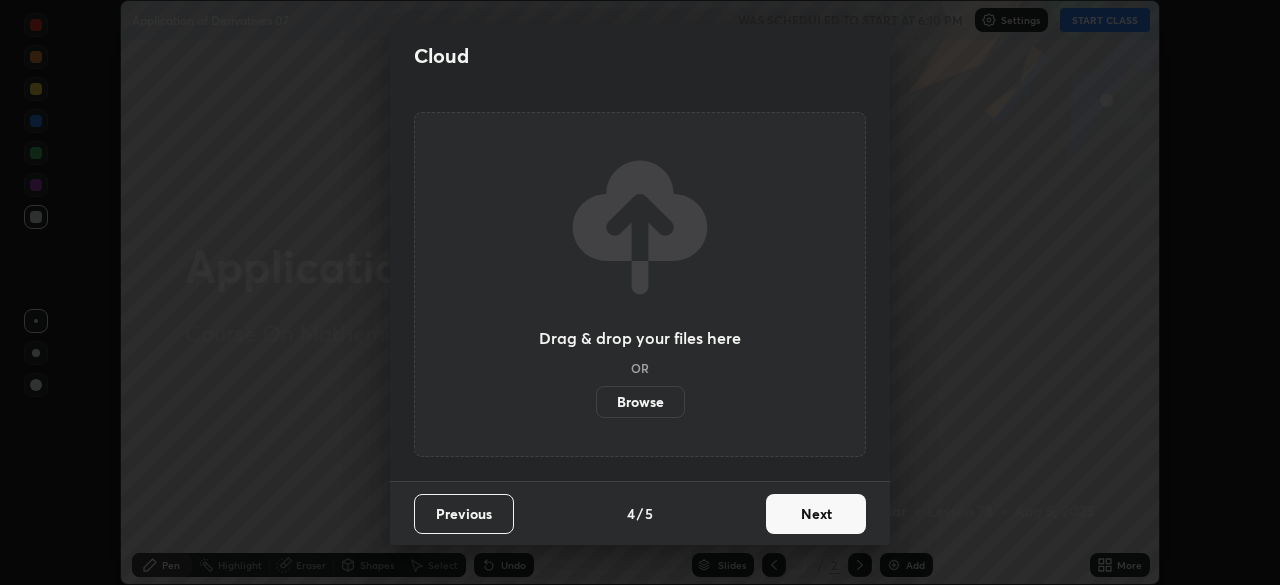 click on "Next" at bounding box center [816, 514] 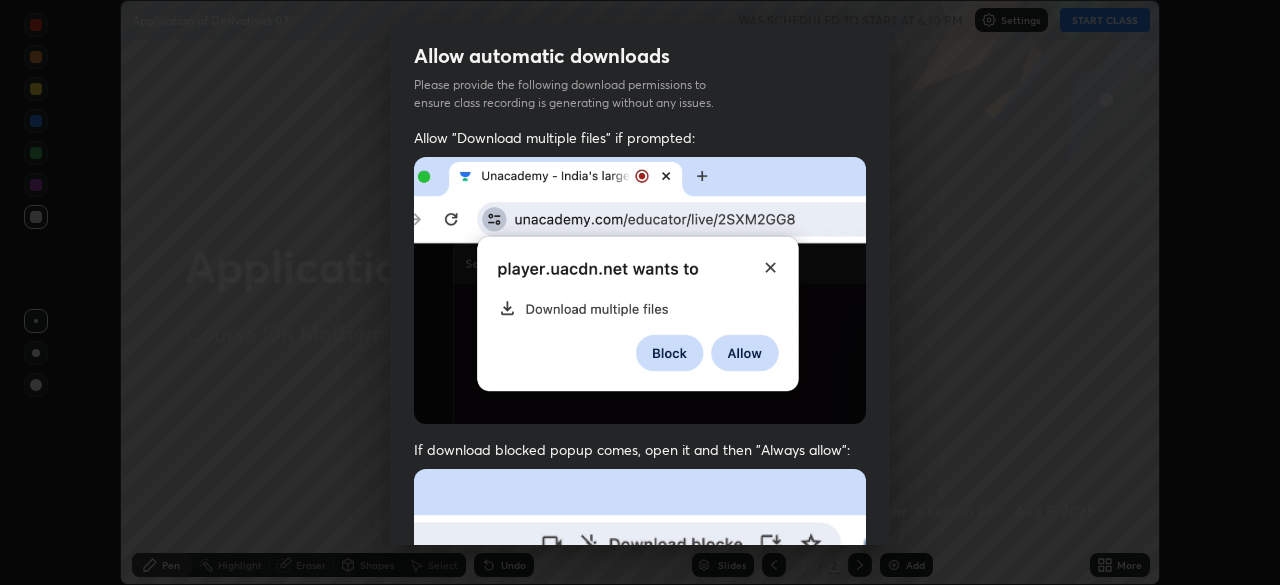click at bounding box center (640, 687) 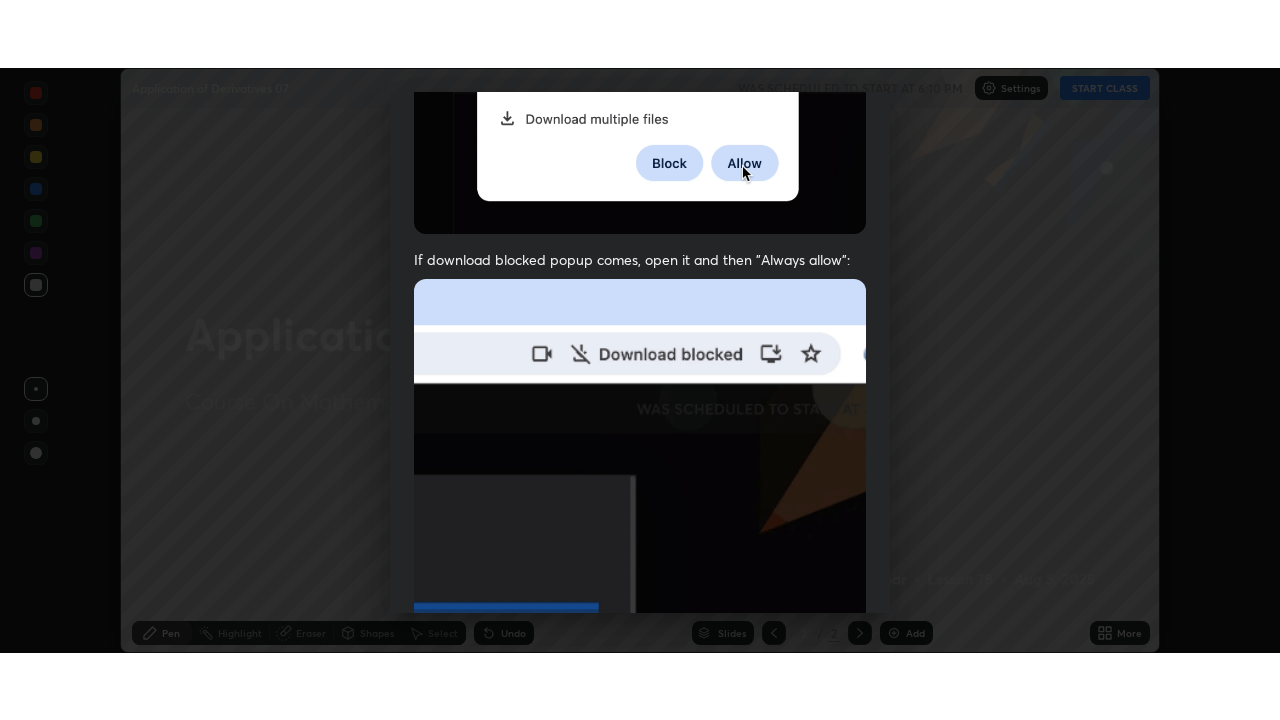 scroll, scrollTop: 479, scrollLeft: 0, axis: vertical 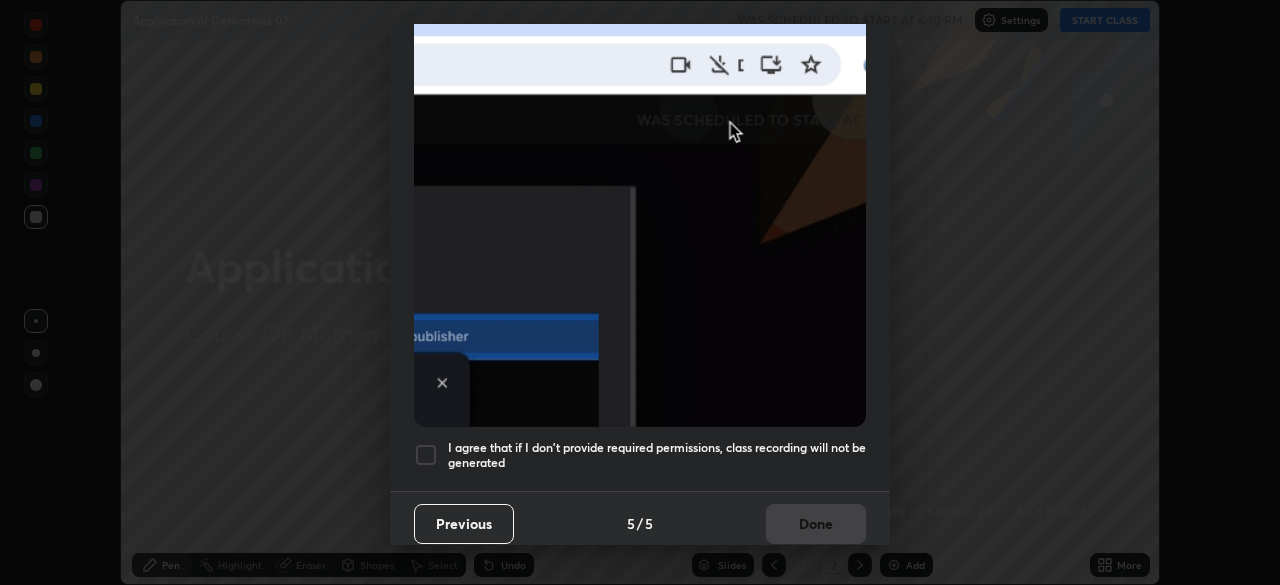 click on "I agree that if I don't provide required permissions, class recording will not be generated" at bounding box center (657, 455) 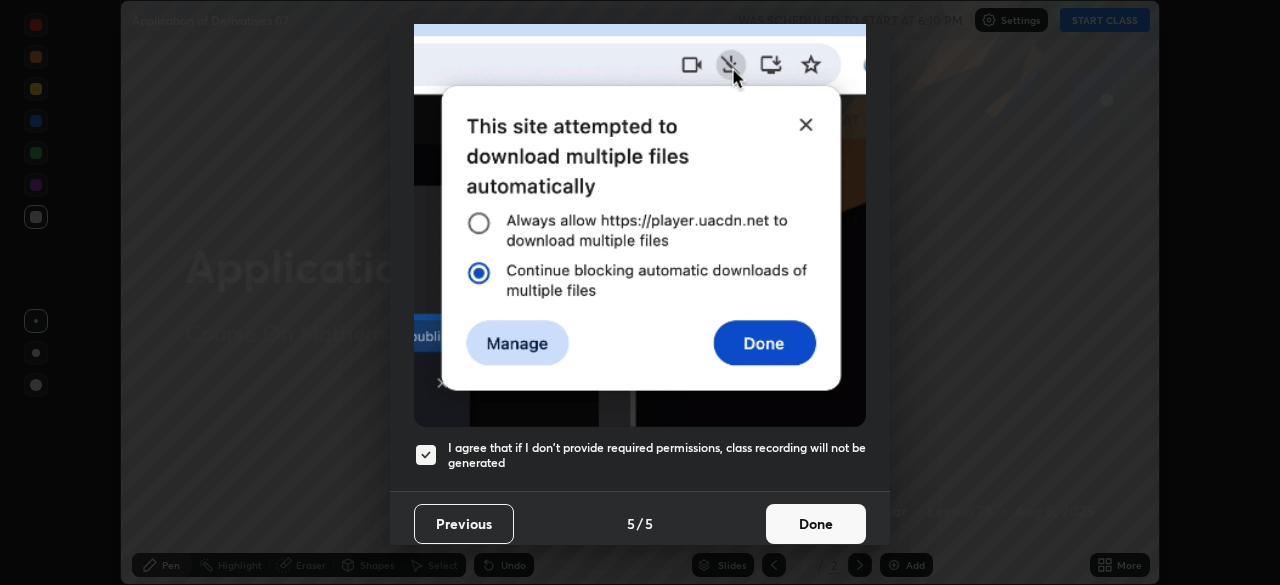 click on "Done" at bounding box center (816, 524) 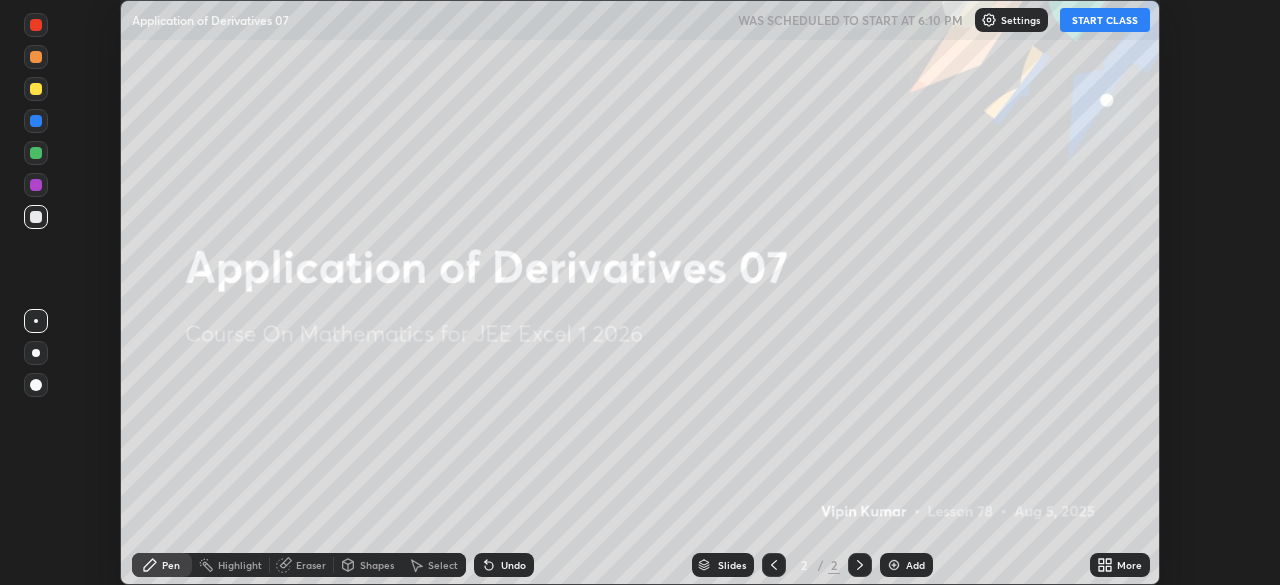 click on "START CLASS" at bounding box center [1105, 20] 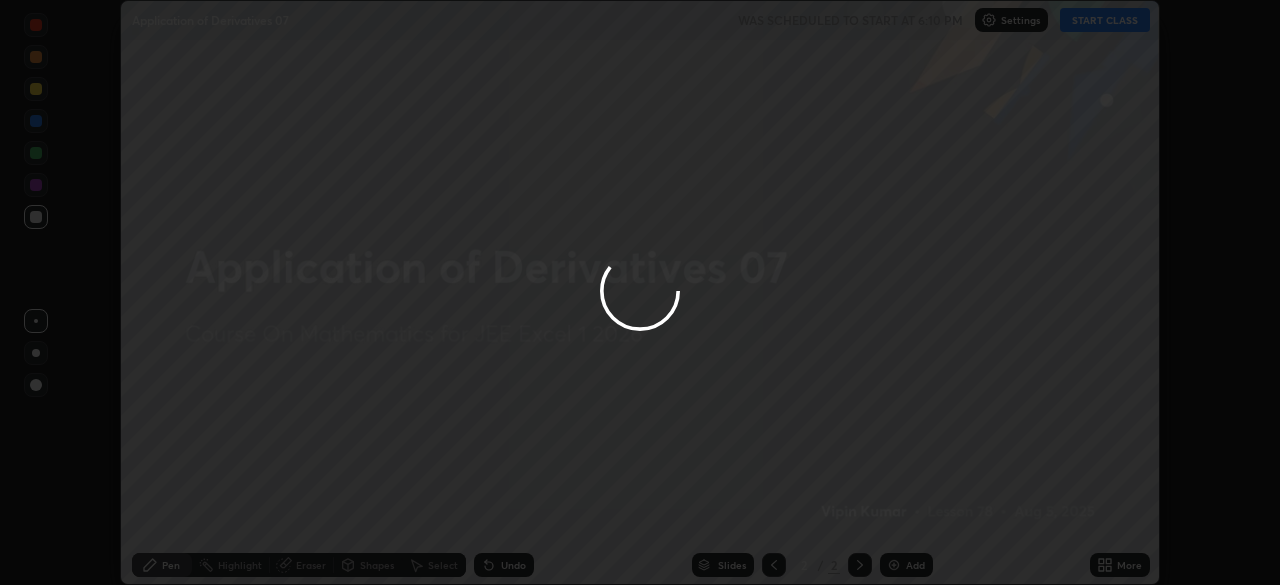 click at bounding box center [640, 292] 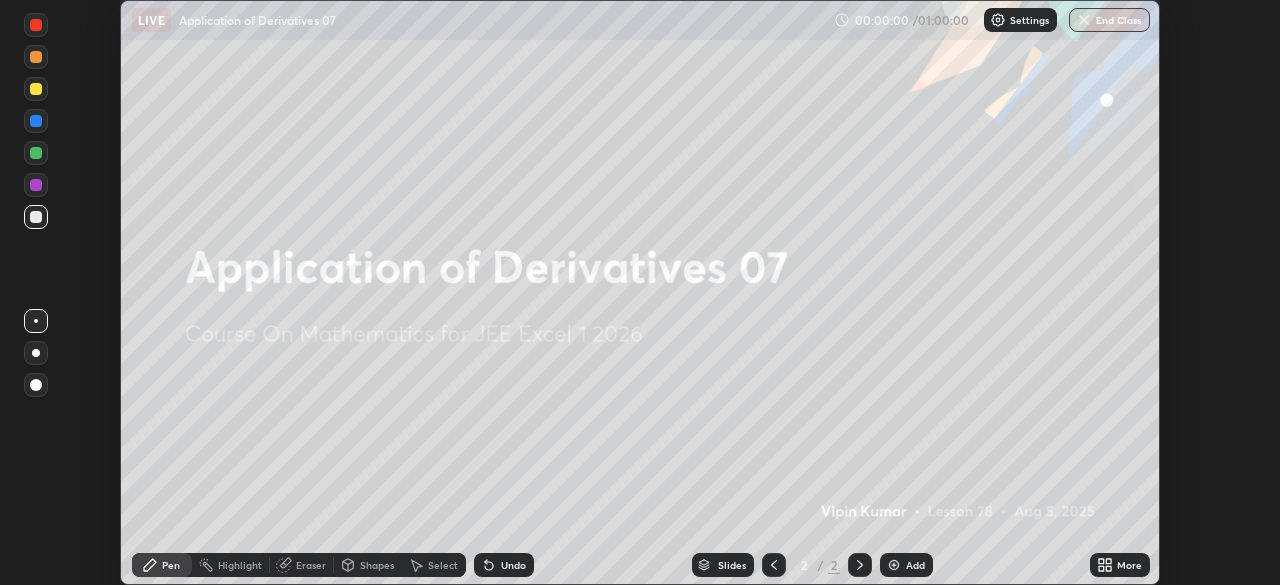 click 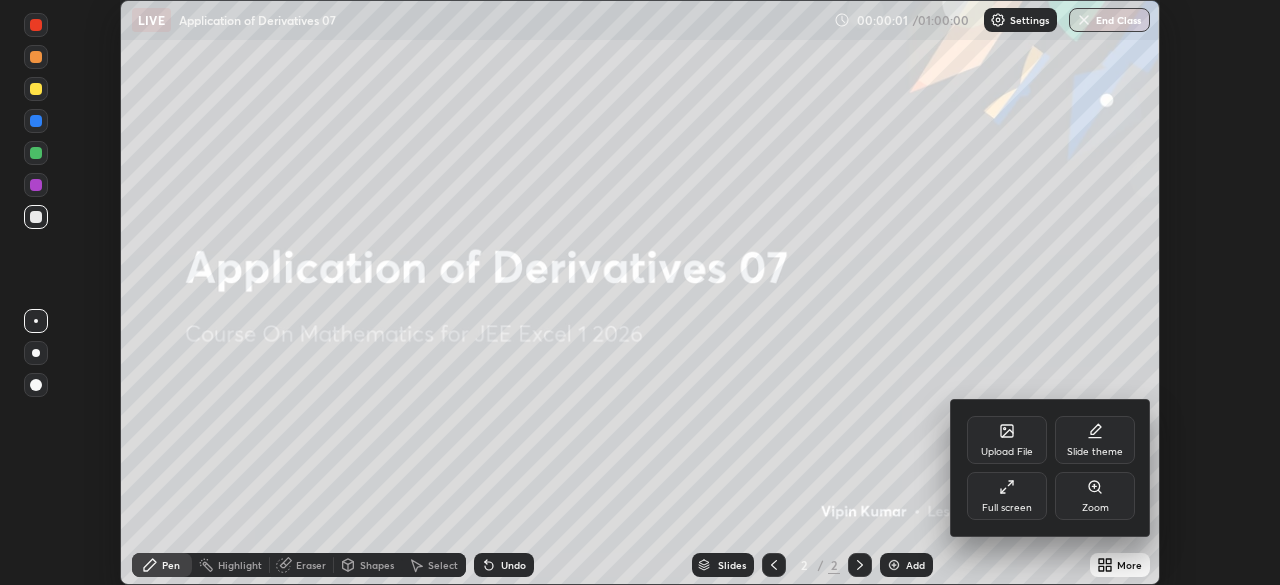click on "Full screen" at bounding box center (1007, 496) 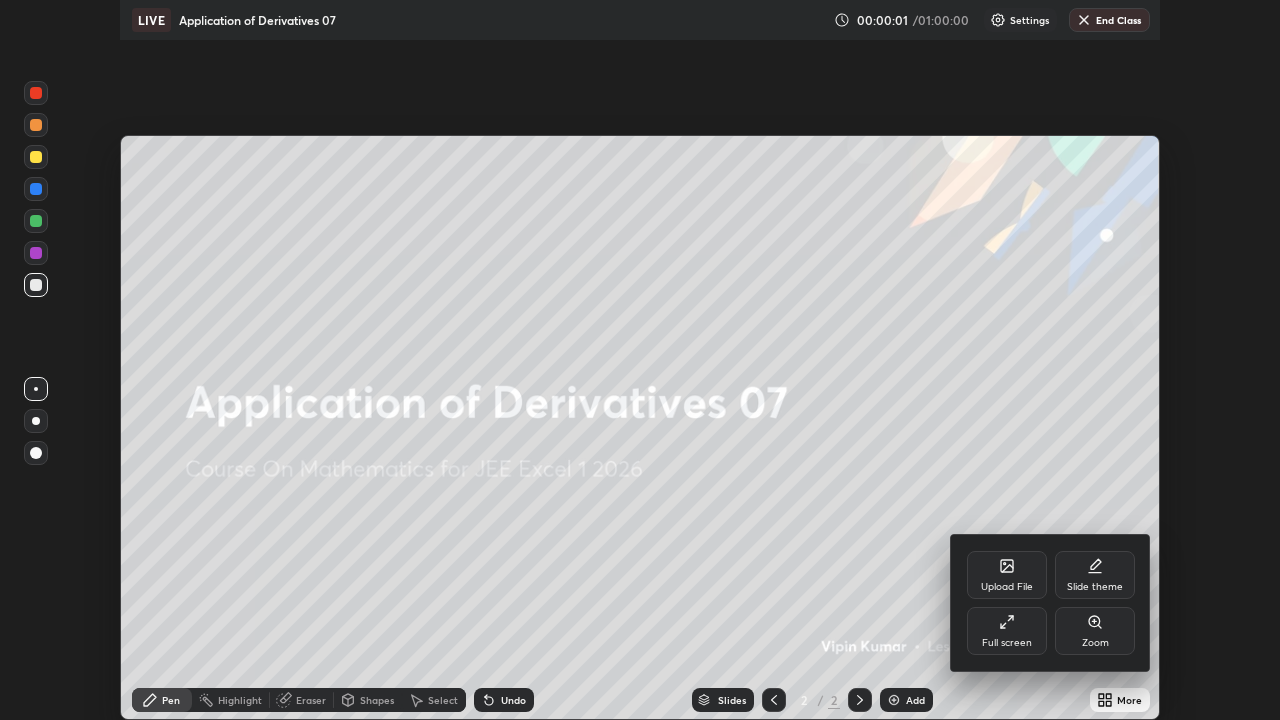 scroll, scrollTop: 99280, scrollLeft: 98720, axis: both 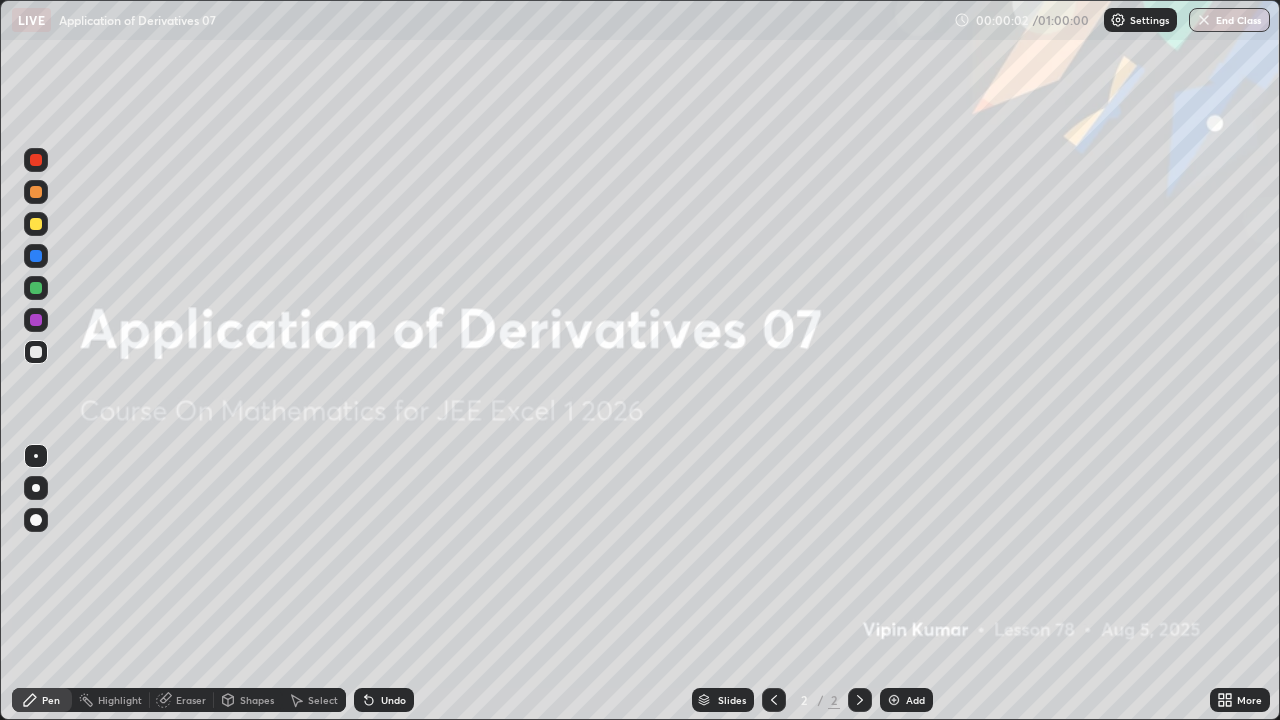 click on "Add" at bounding box center (915, 700) 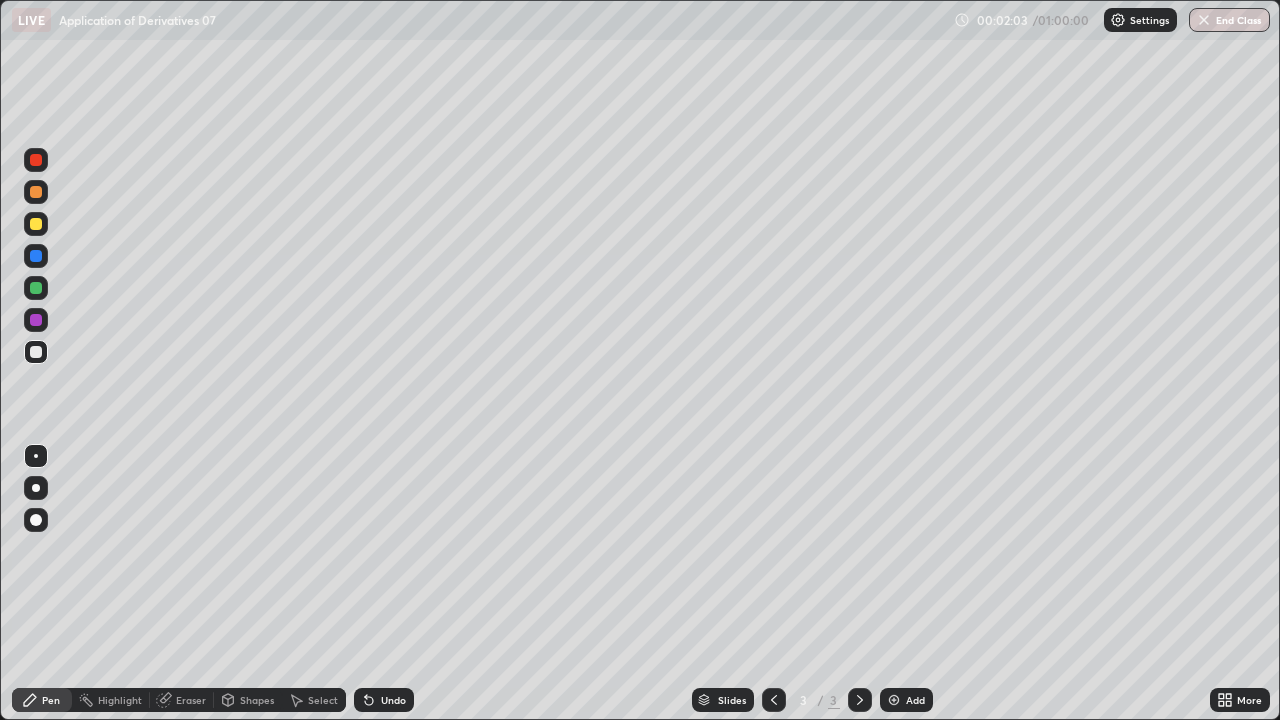 click on "Add" at bounding box center [915, 700] 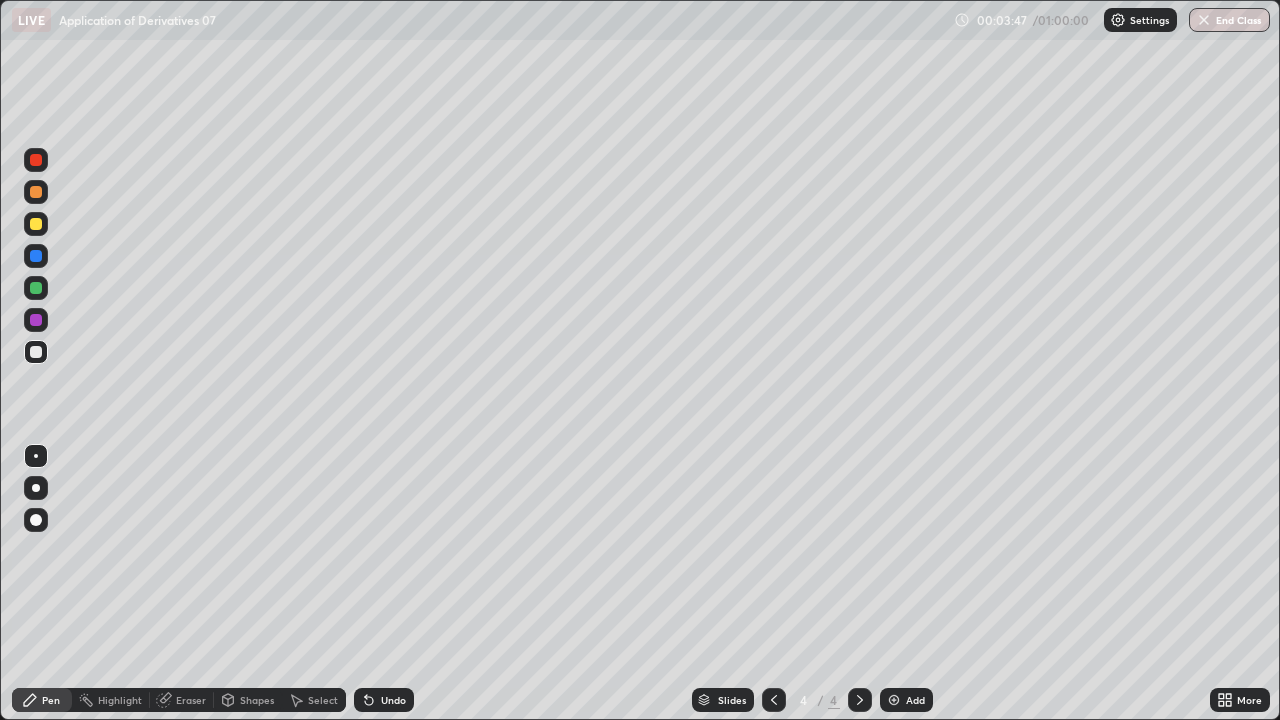 click on "Eraser" at bounding box center [191, 700] 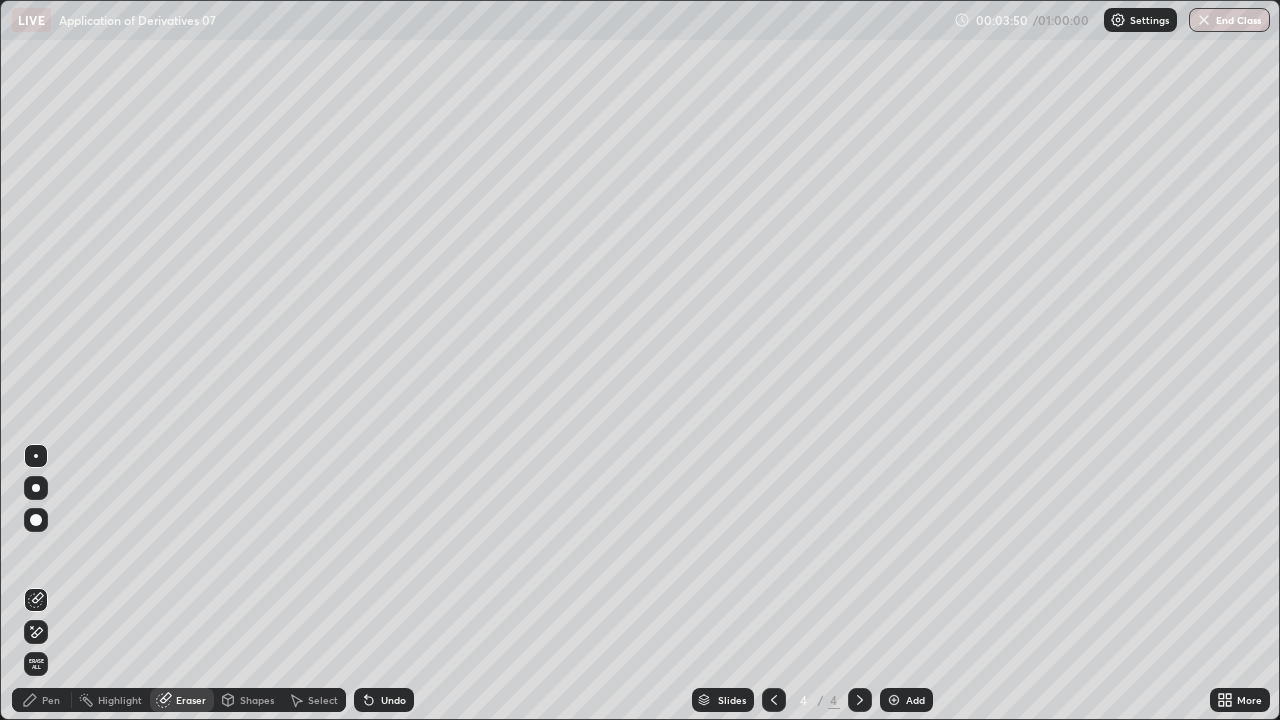 click on "Pen" at bounding box center [51, 700] 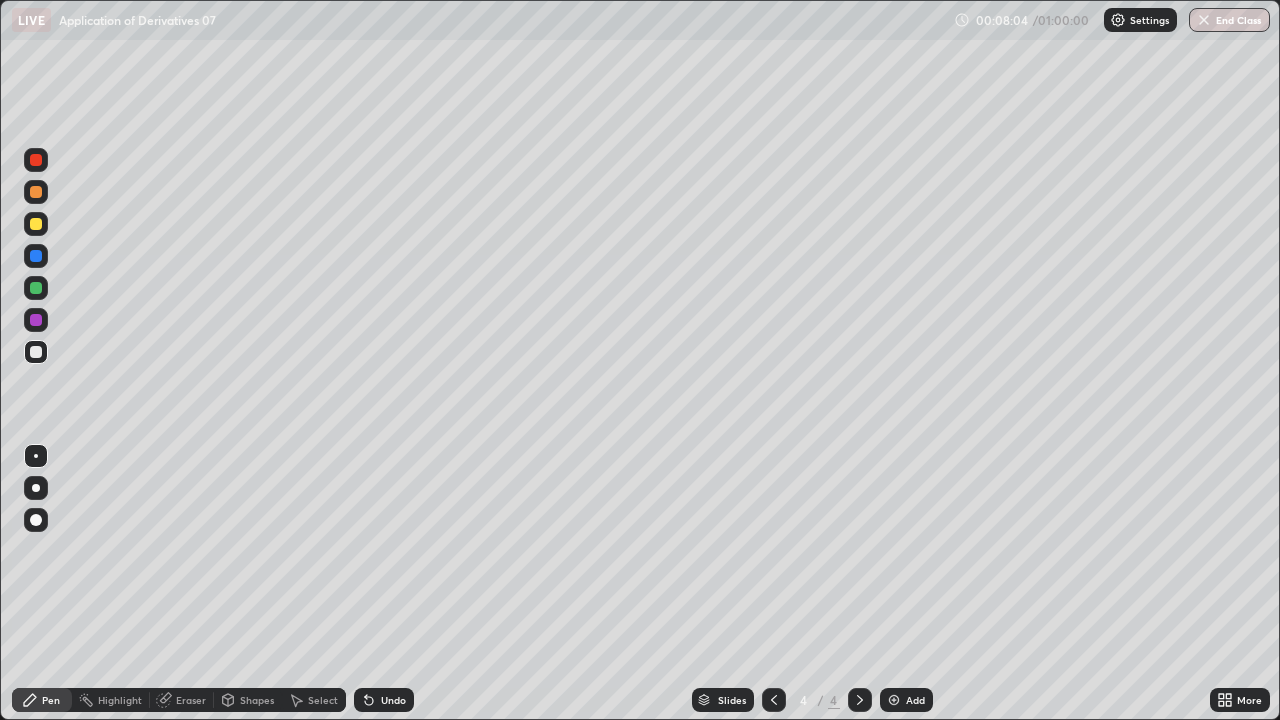 click on "Add" at bounding box center [915, 700] 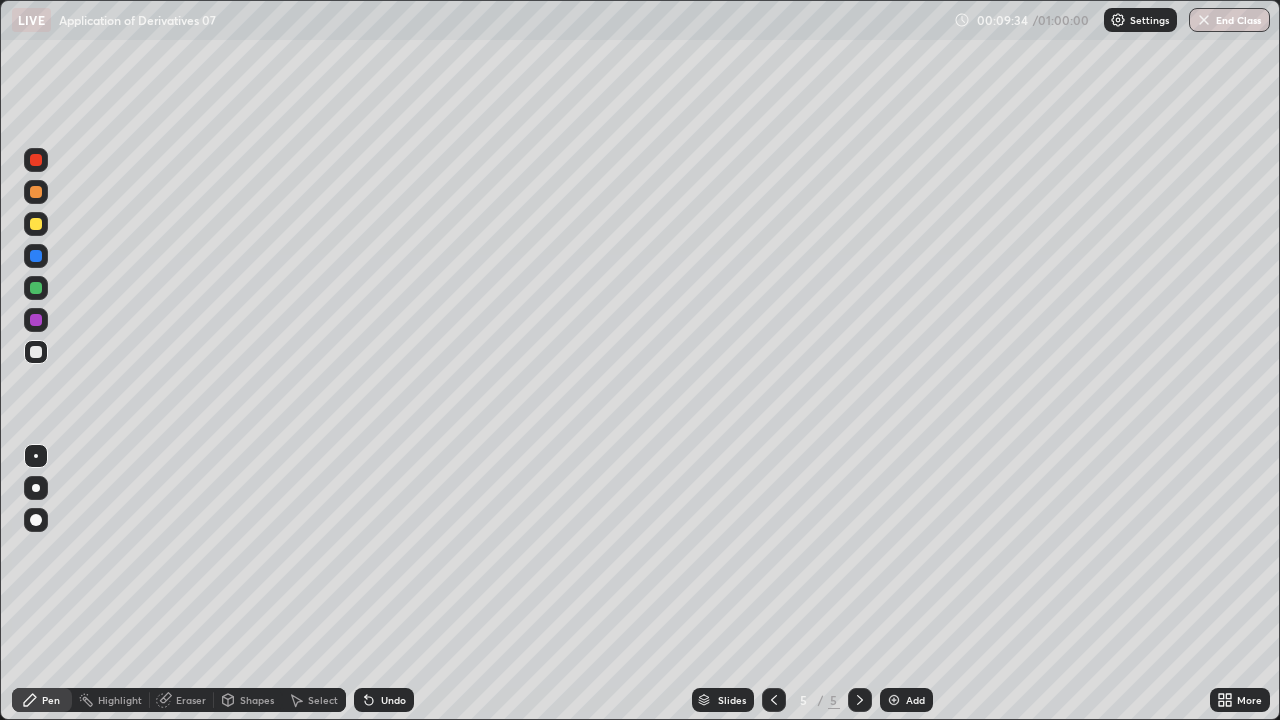 click 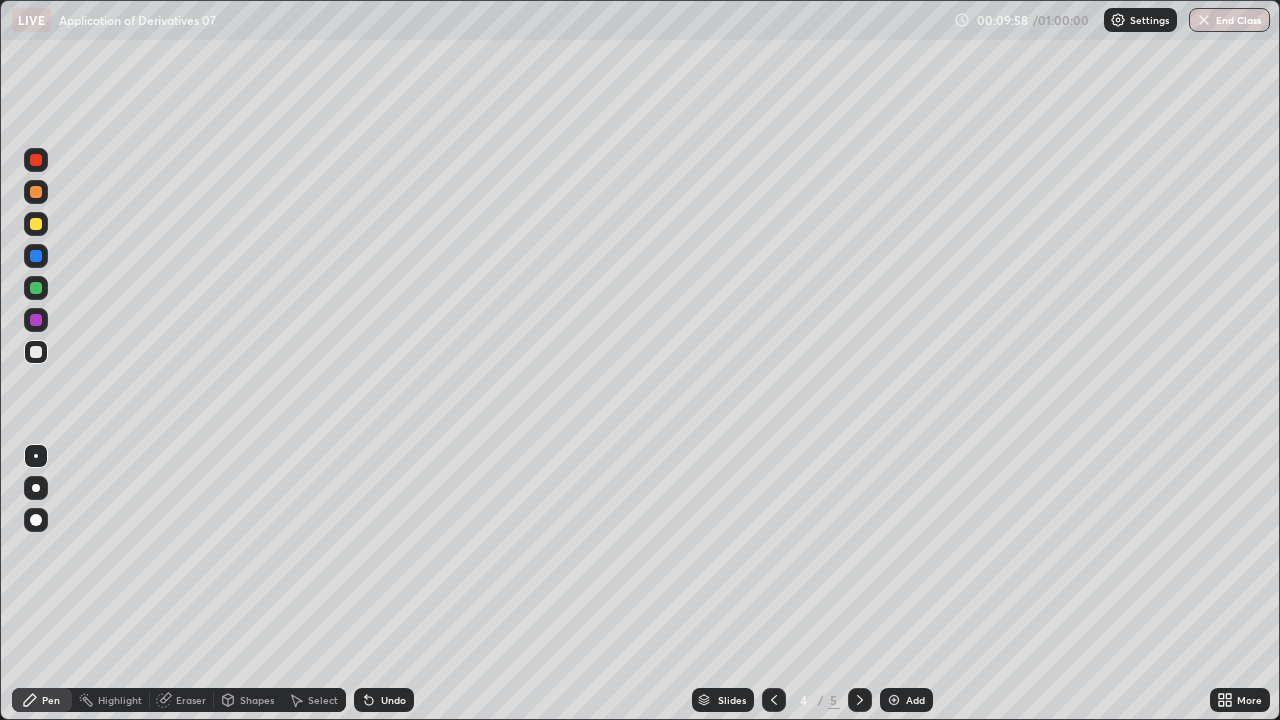click on "Add" at bounding box center [906, 700] 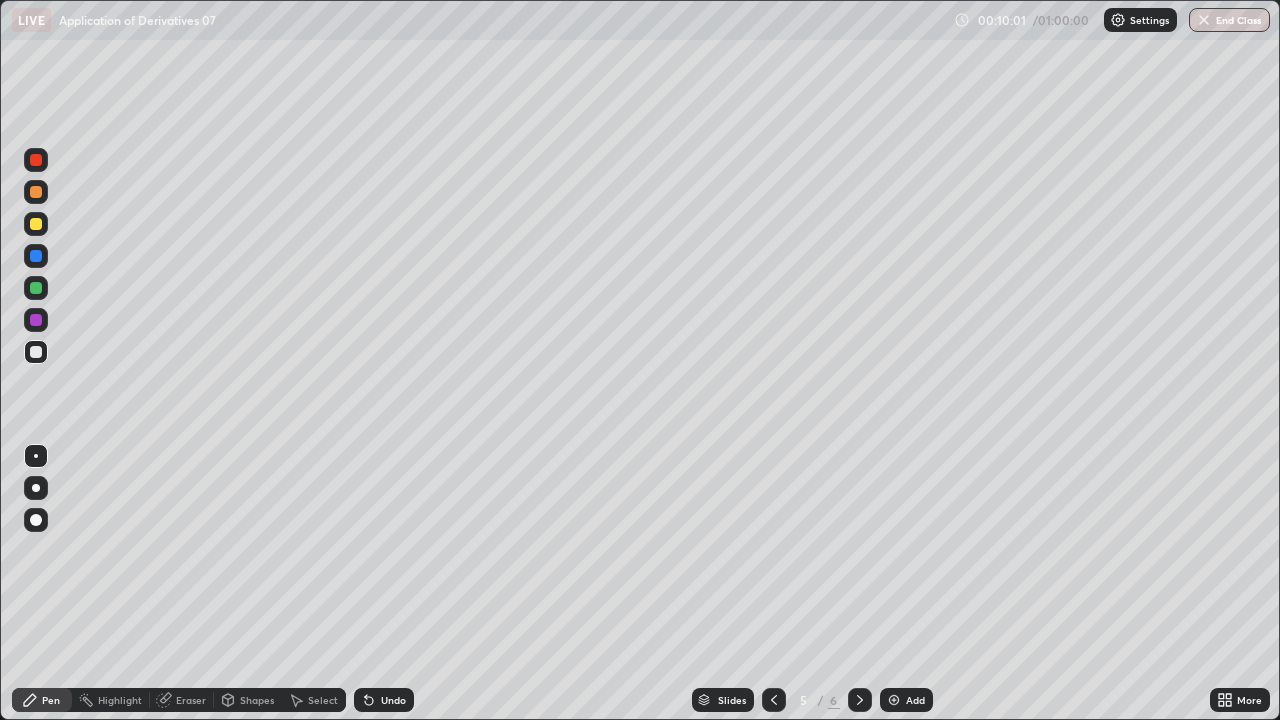 click at bounding box center (774, 700) 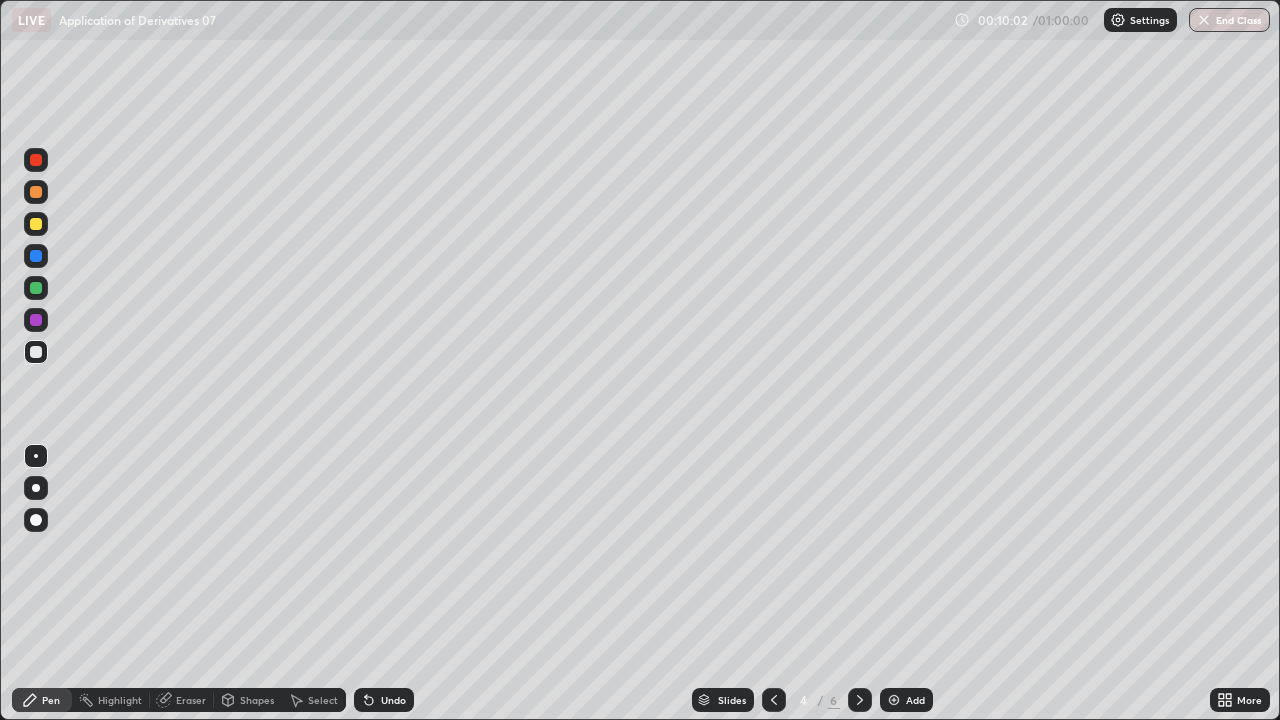 click 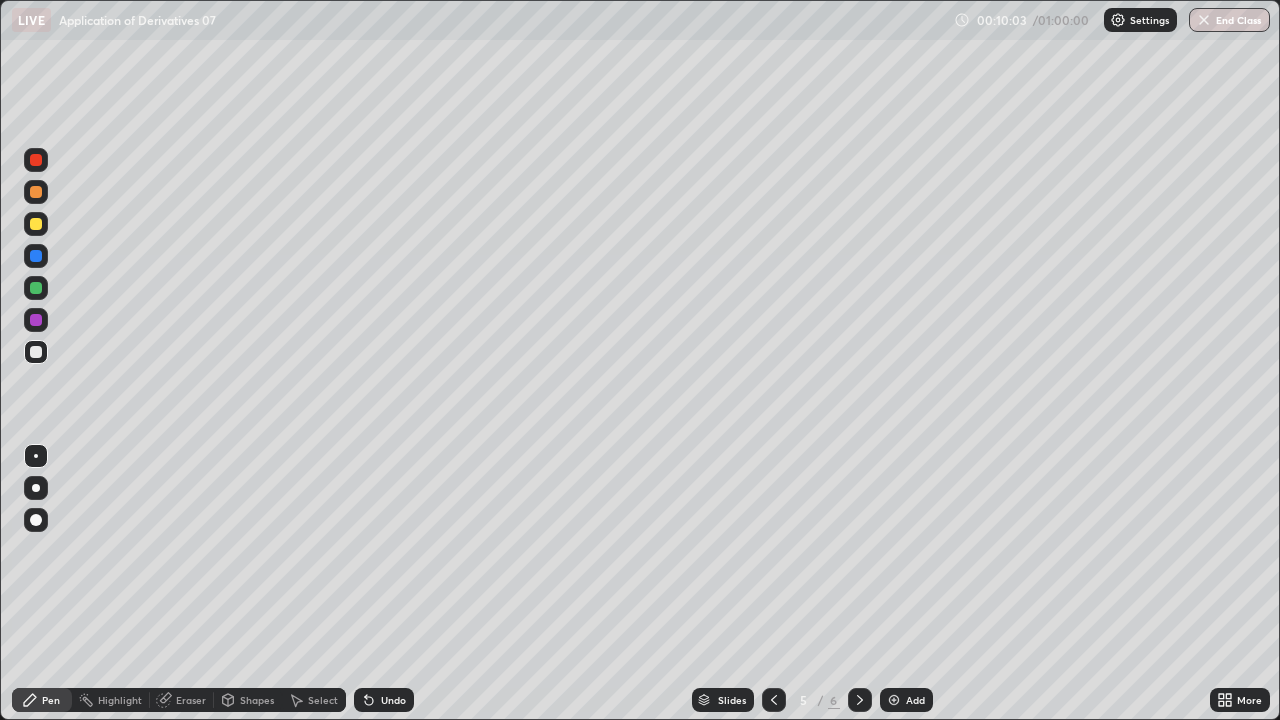 click 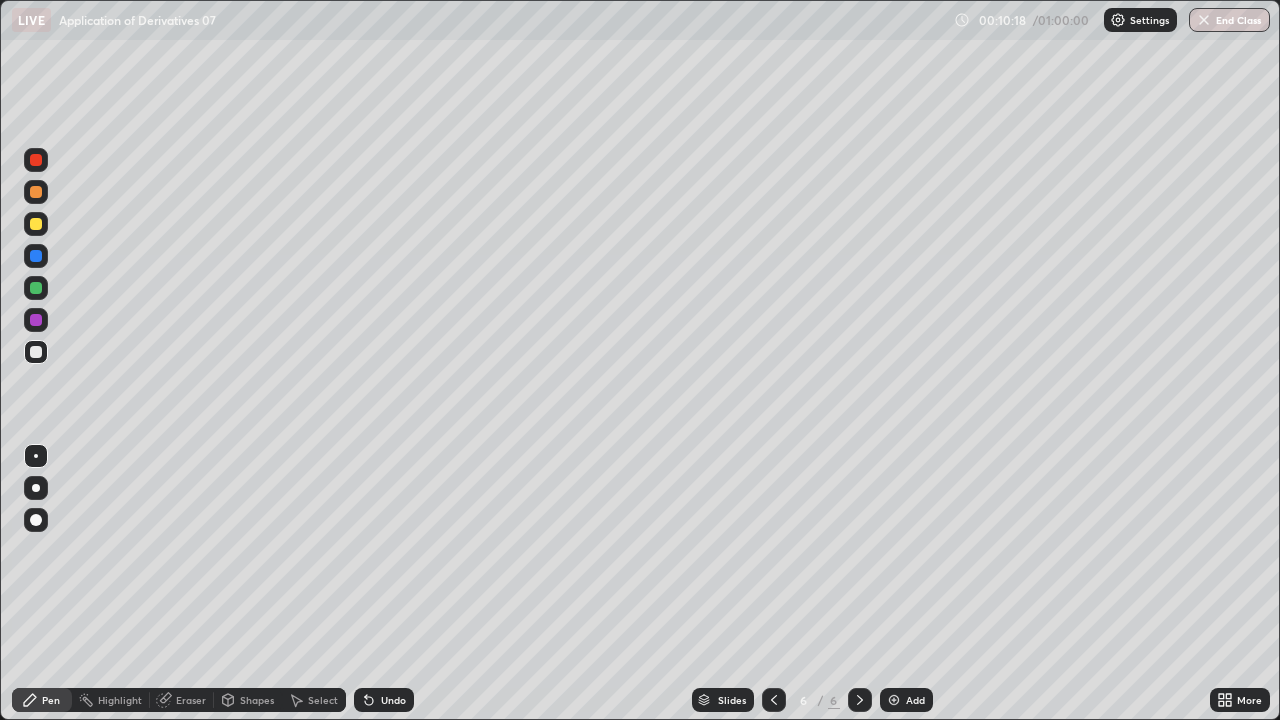 click at bounding box center [894, 700] 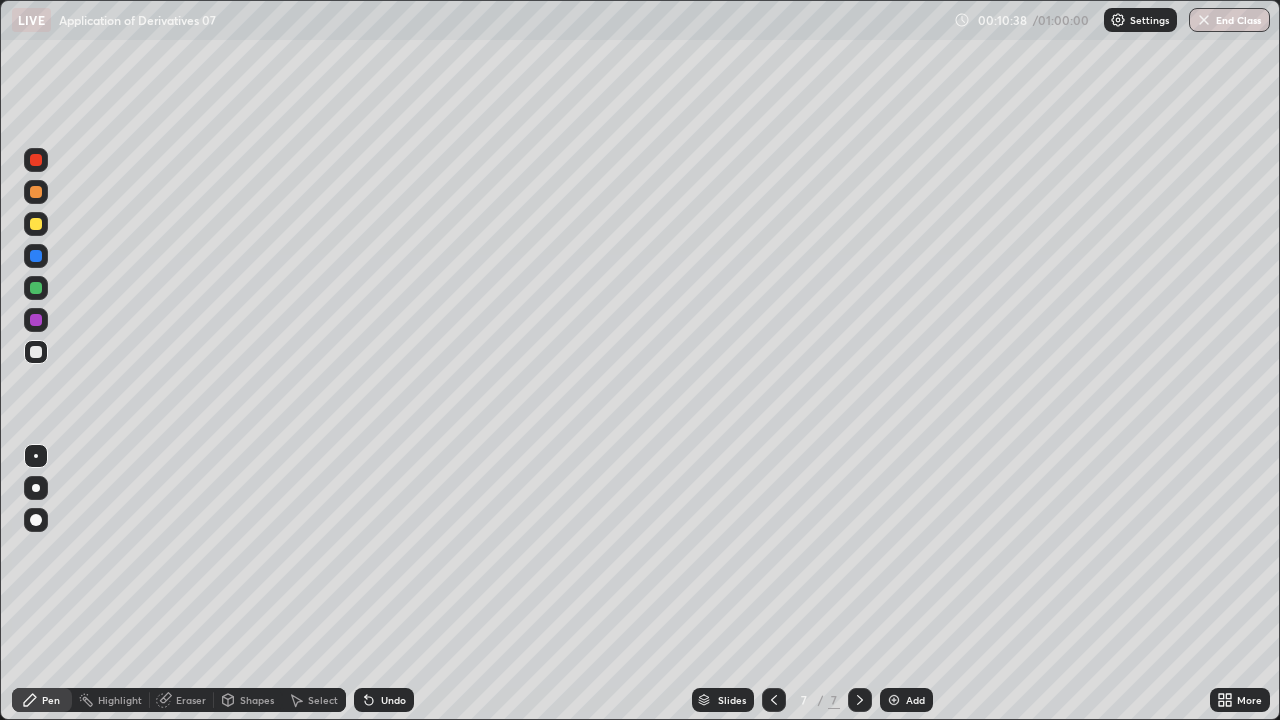 click on "Undo" at bounding box center (393, 700) 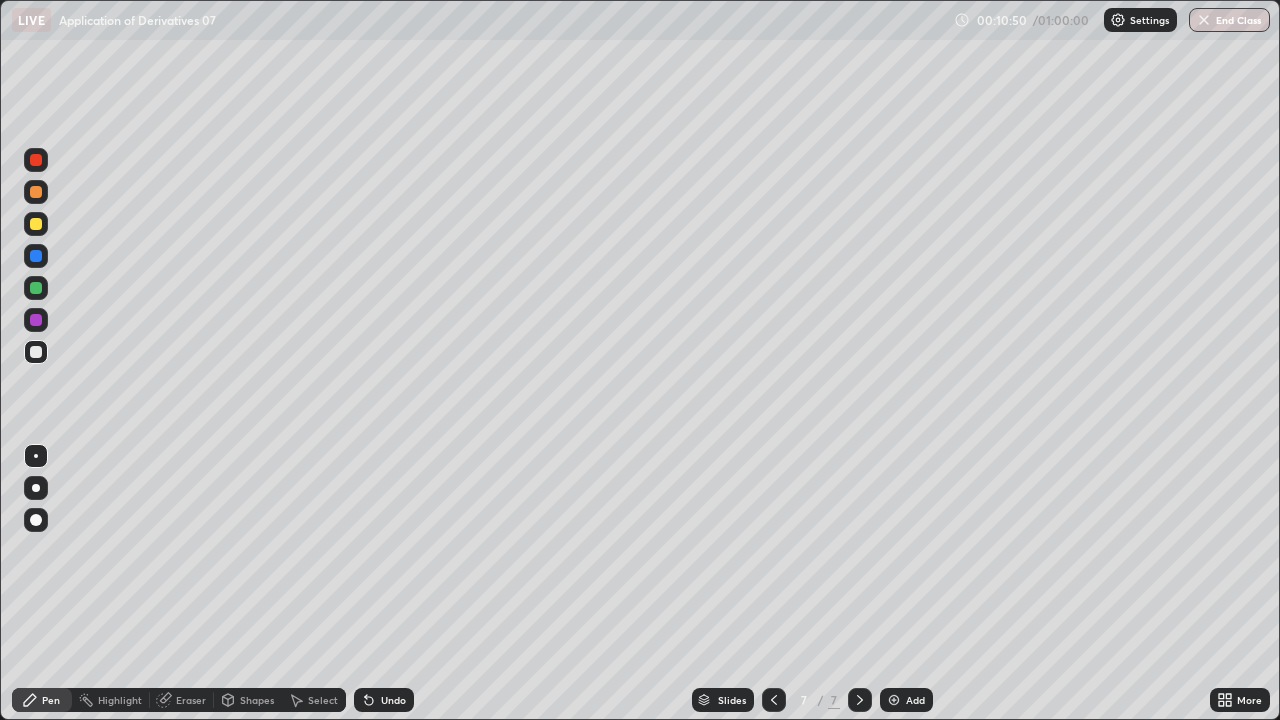 click on "Undo" at bounding box center [384, 700] 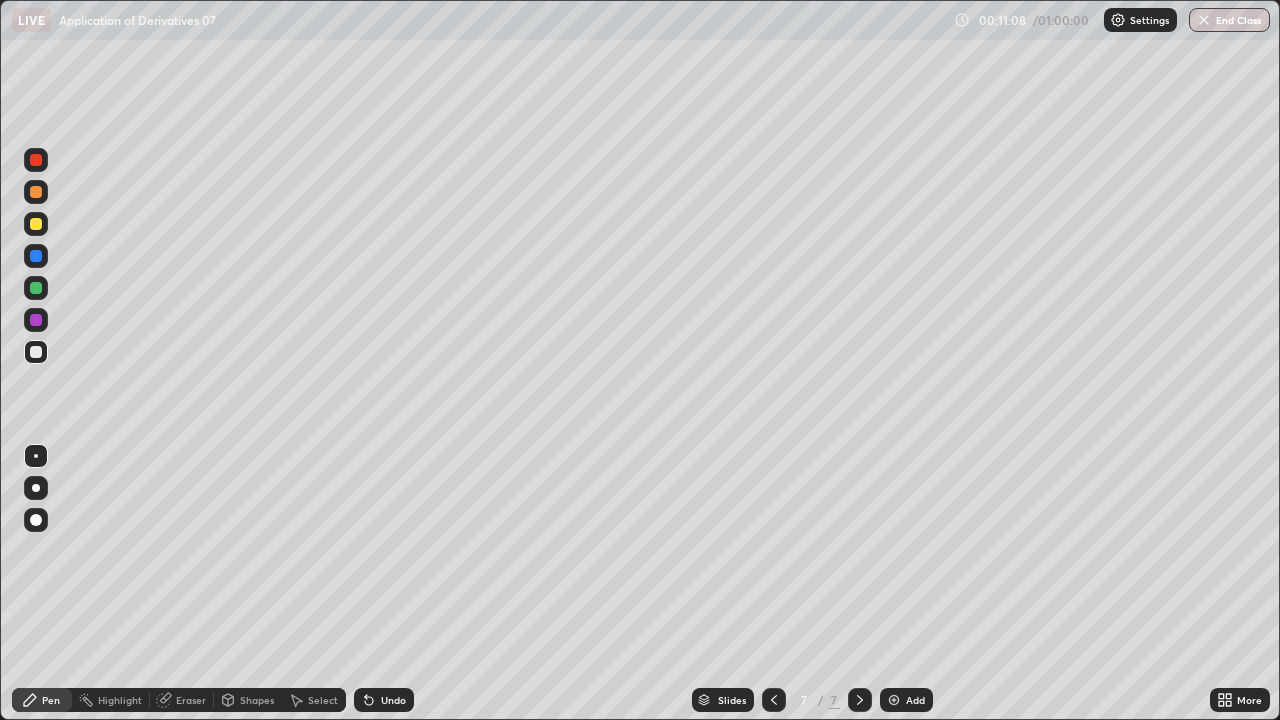 click on "Undo" at bounding box center (384, 700) 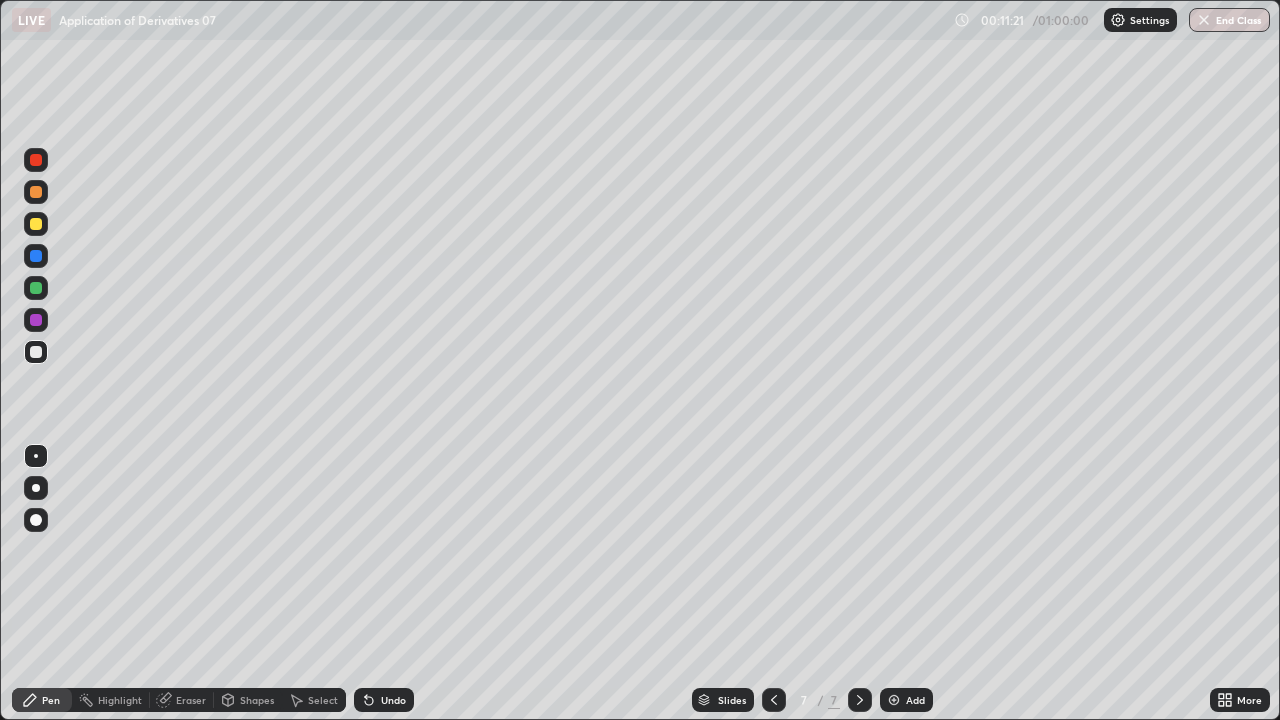 click 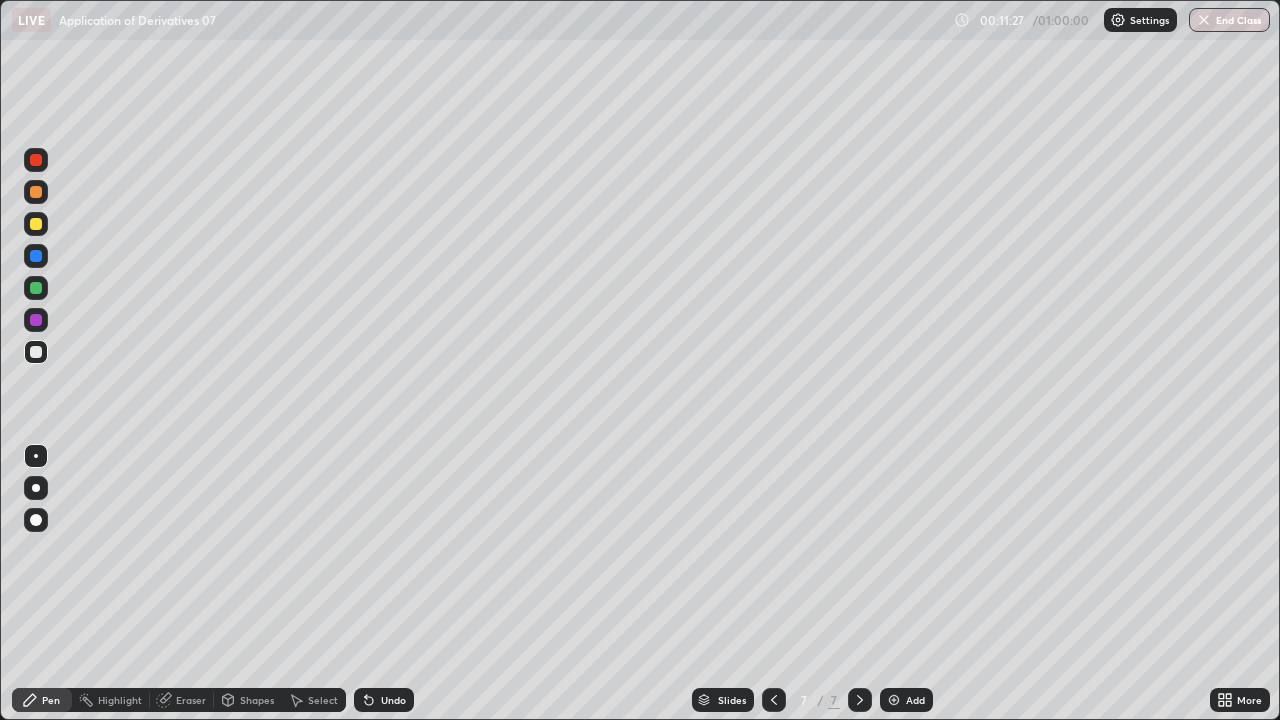 click on "Undo" at bounding box center (393, 700) 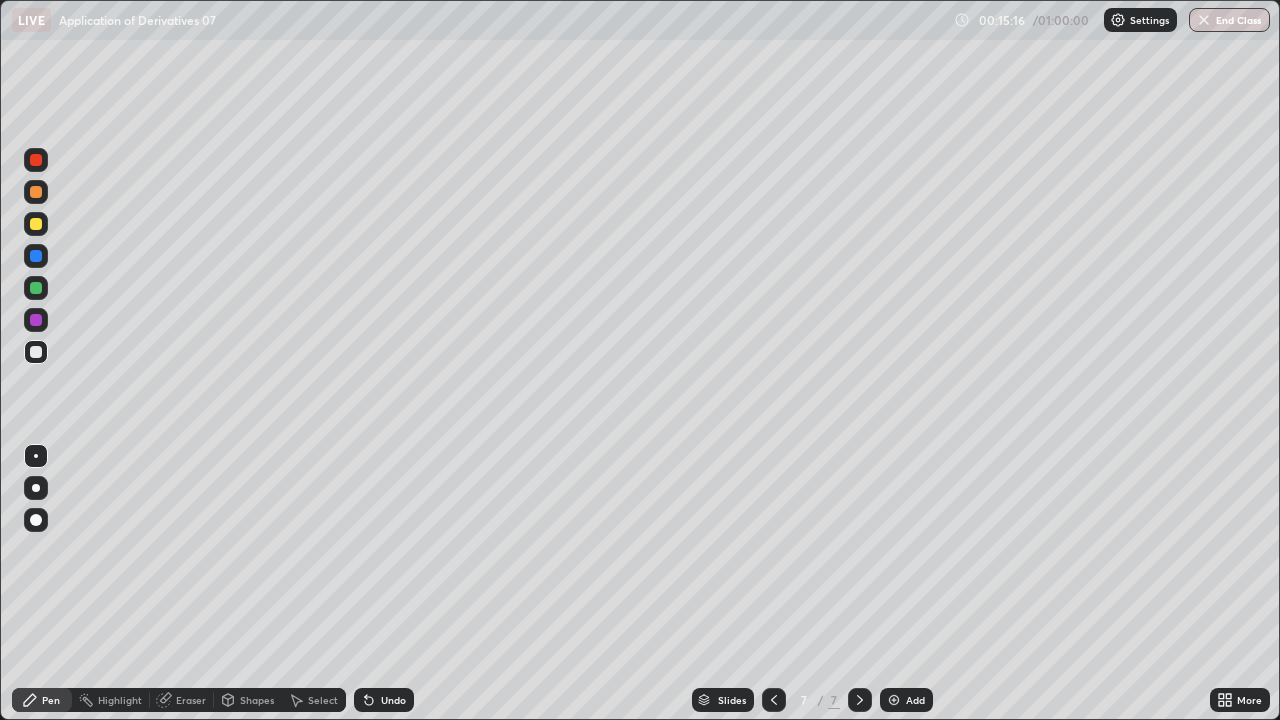click on "Add" at bounding box center [915, 700] 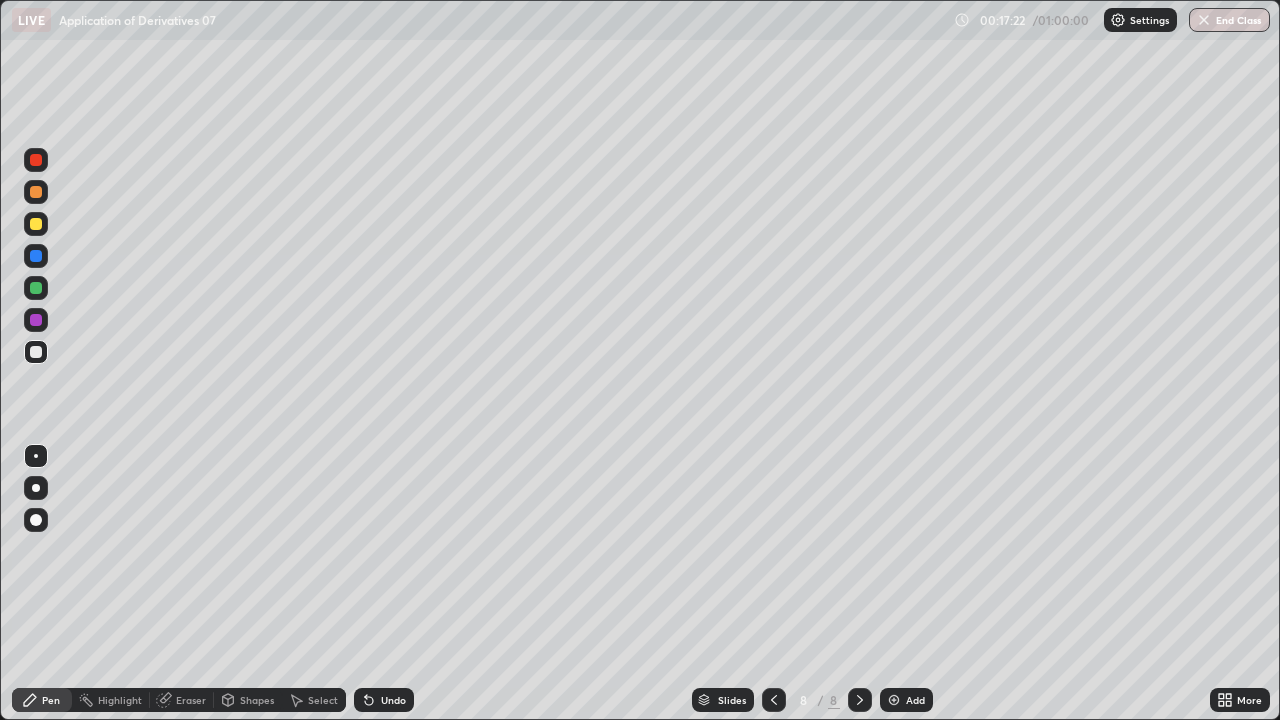 click on "Eraser" at bounding box center (191, 700) 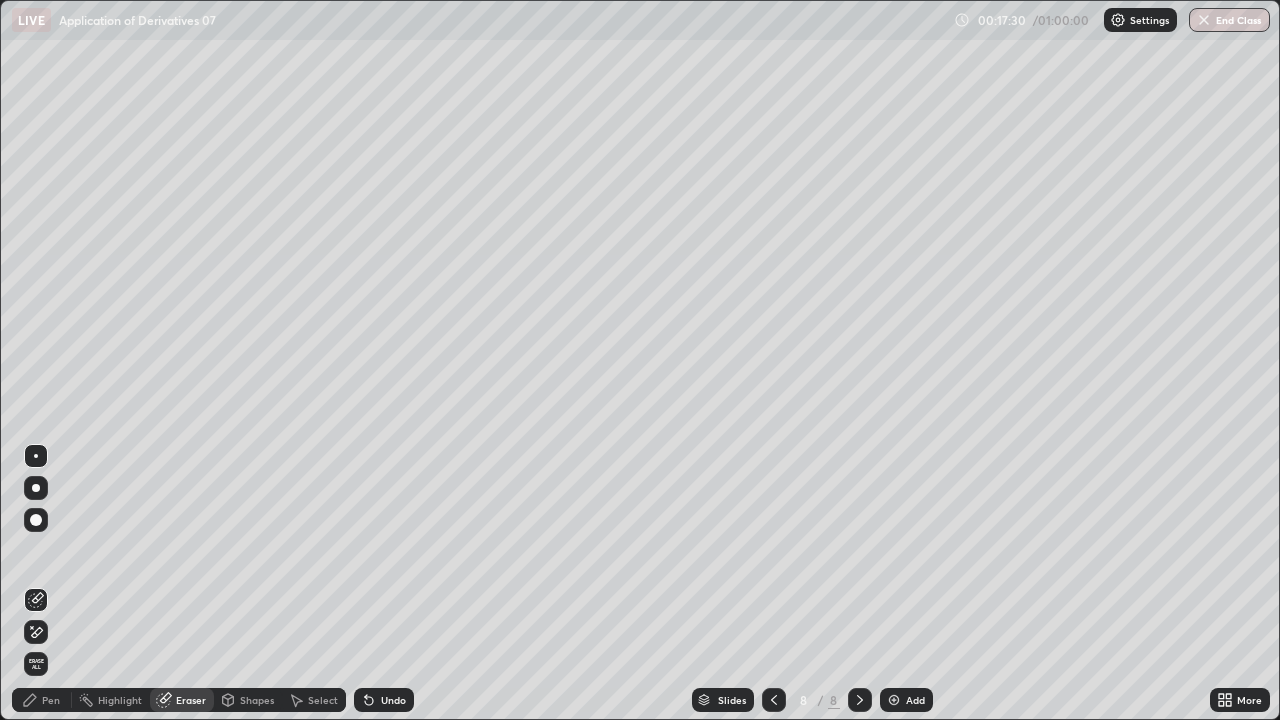 click on "Pen" at bounding box center [42, 700] 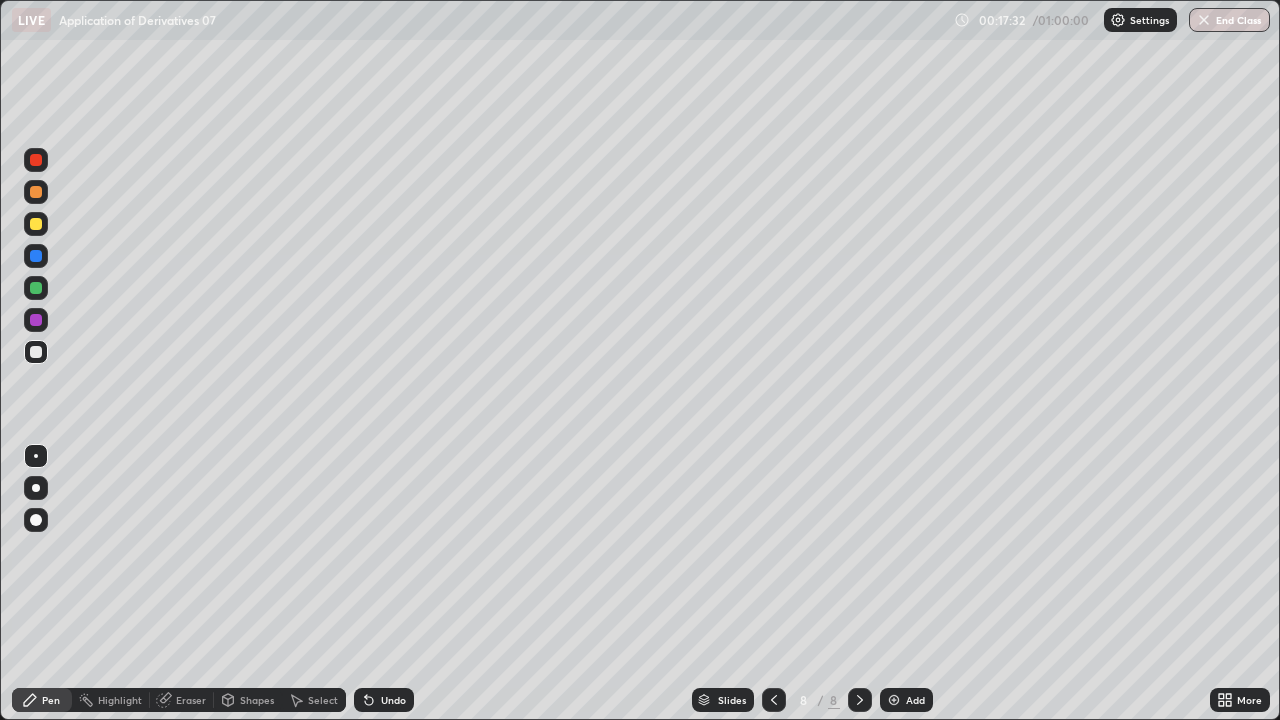 click on "Undo" at bounding box center (393, 700) 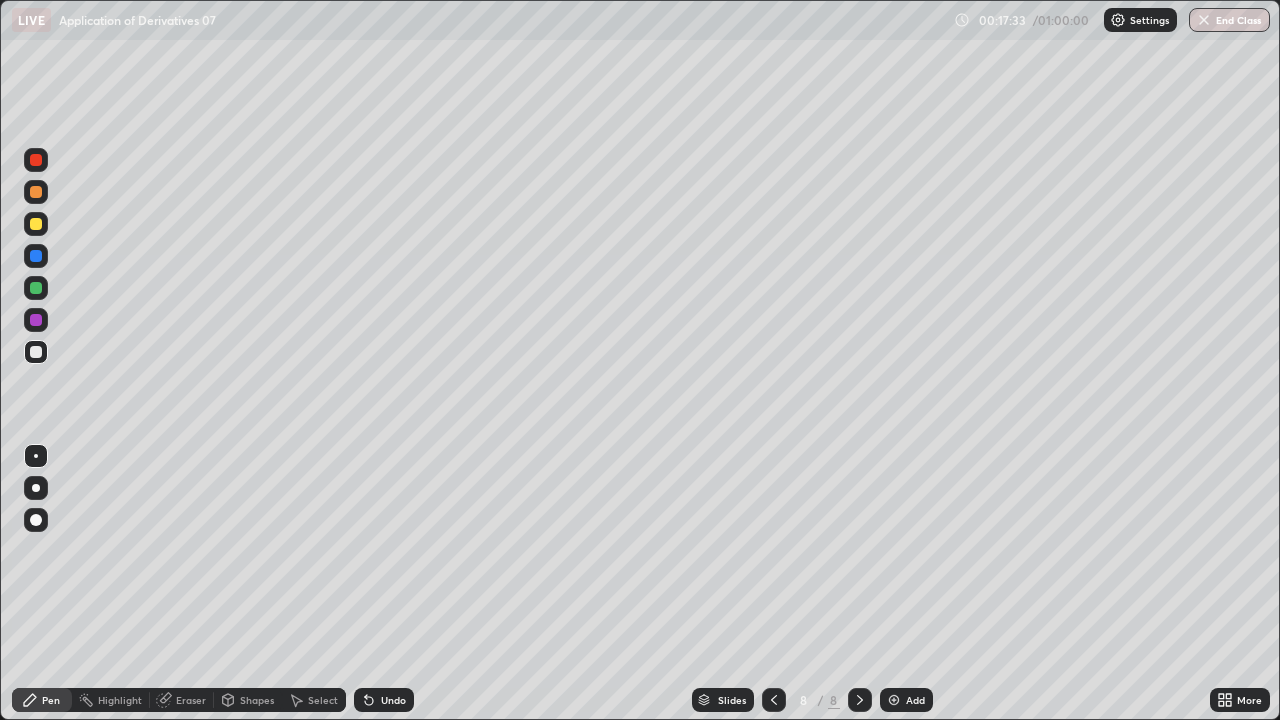 click on "Undo" at bounding box center [393, 700] 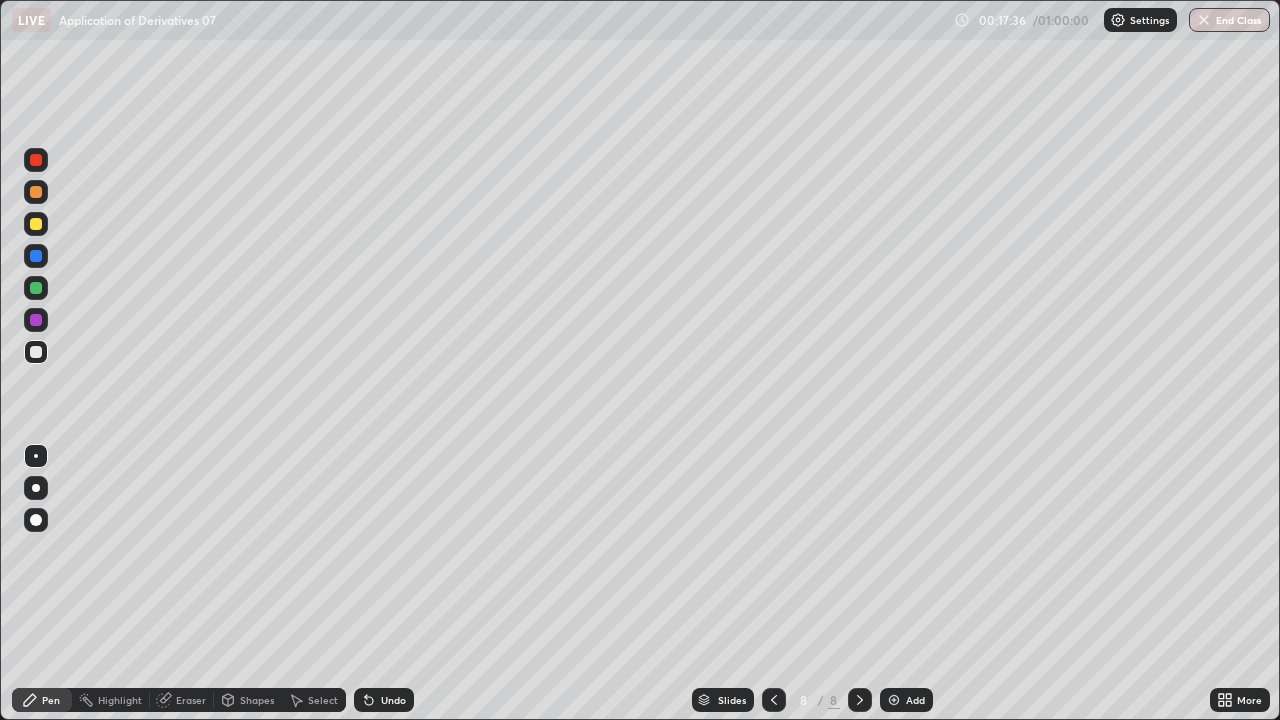 click on "Eraser" at bounding box center [182, 700] 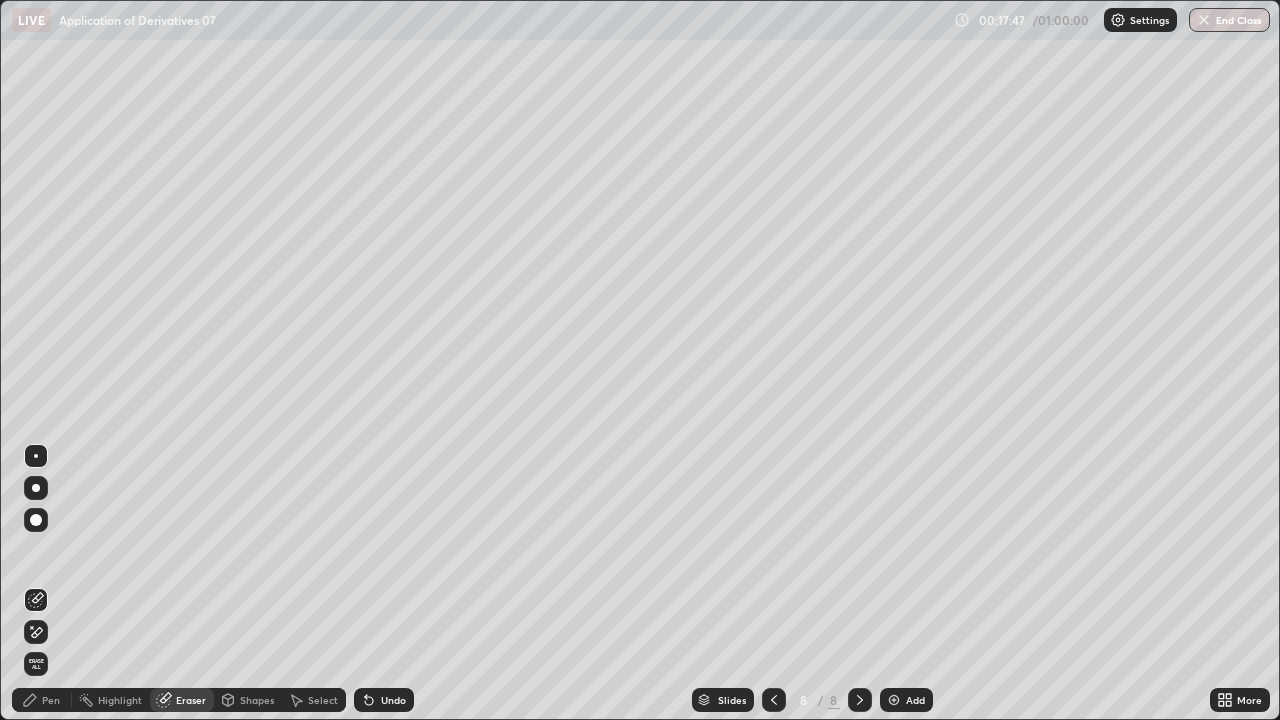click on "Undo" at bounding box center (393, 700) 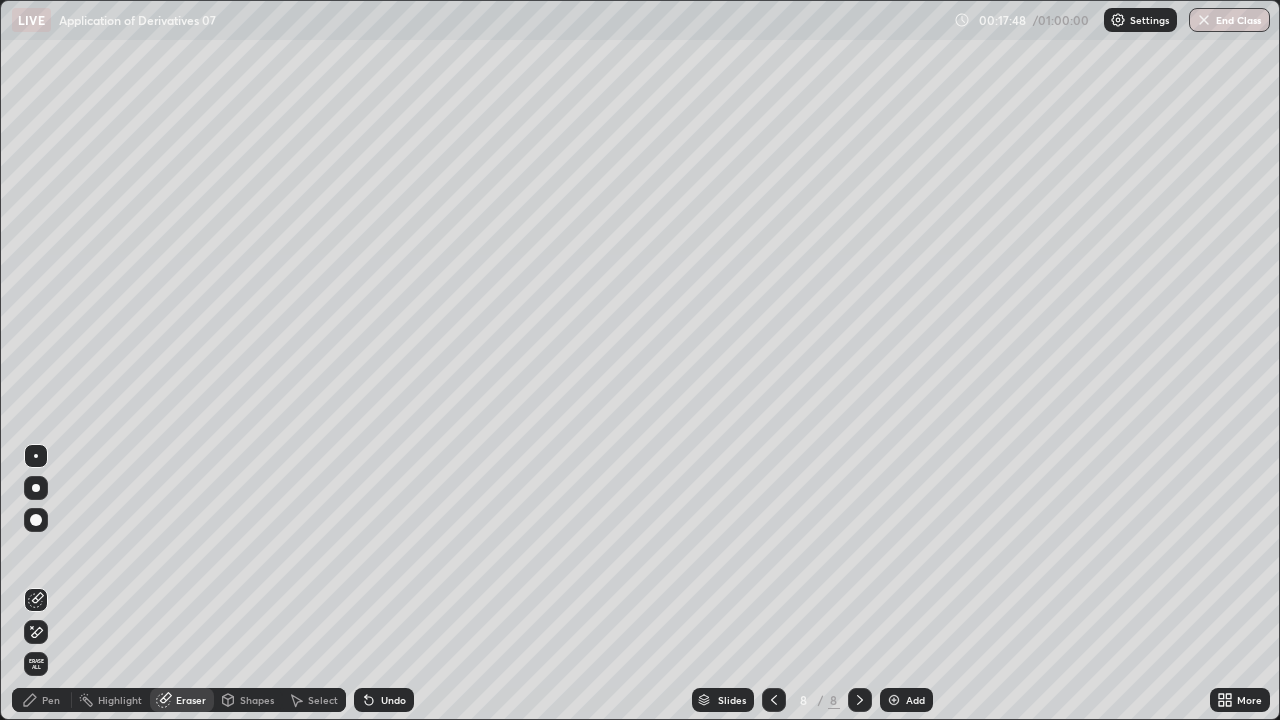 click on "Pen" at bounding box center [42, 700] 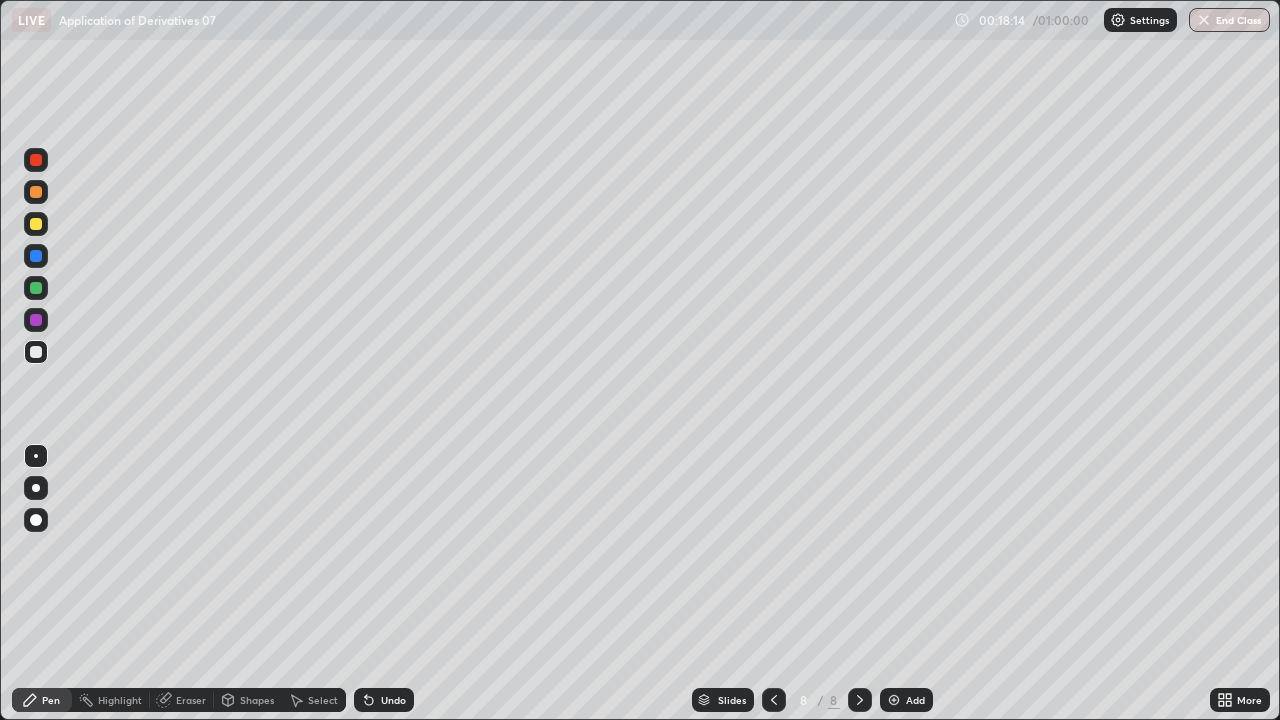 click at bounding box center (36, 160) 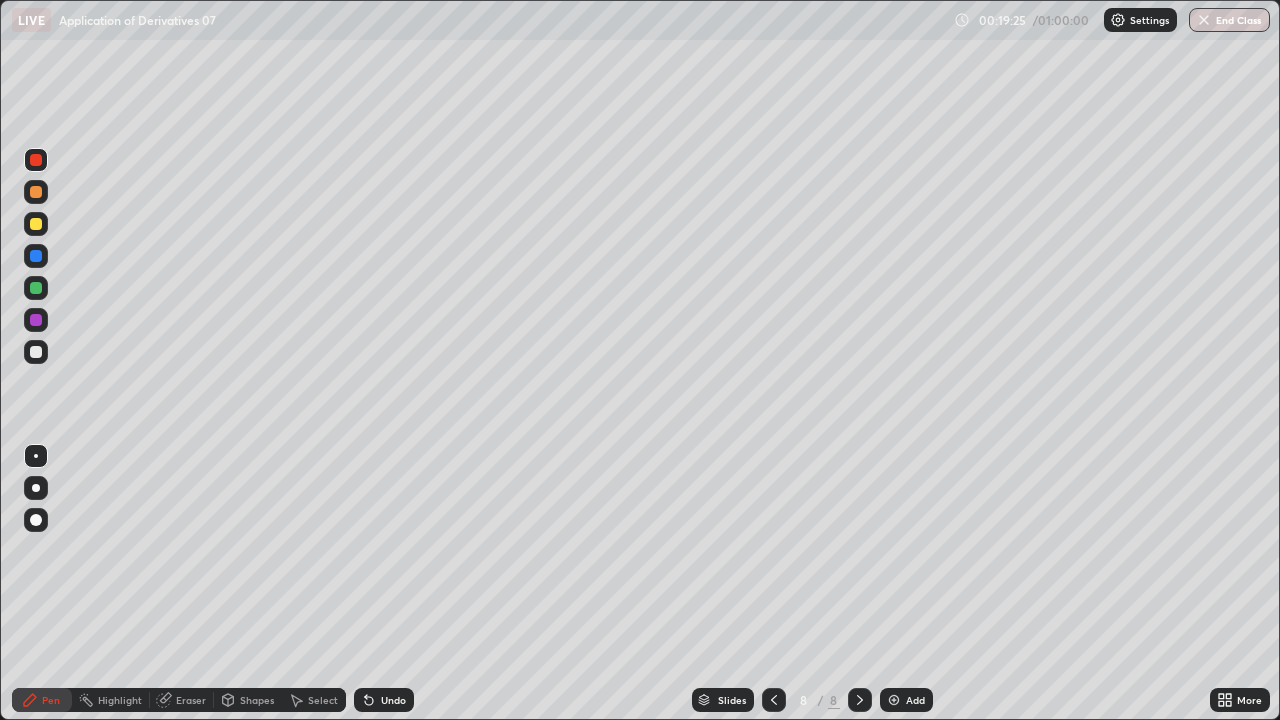 click on "Shapes" at bounding box center [257, 700] 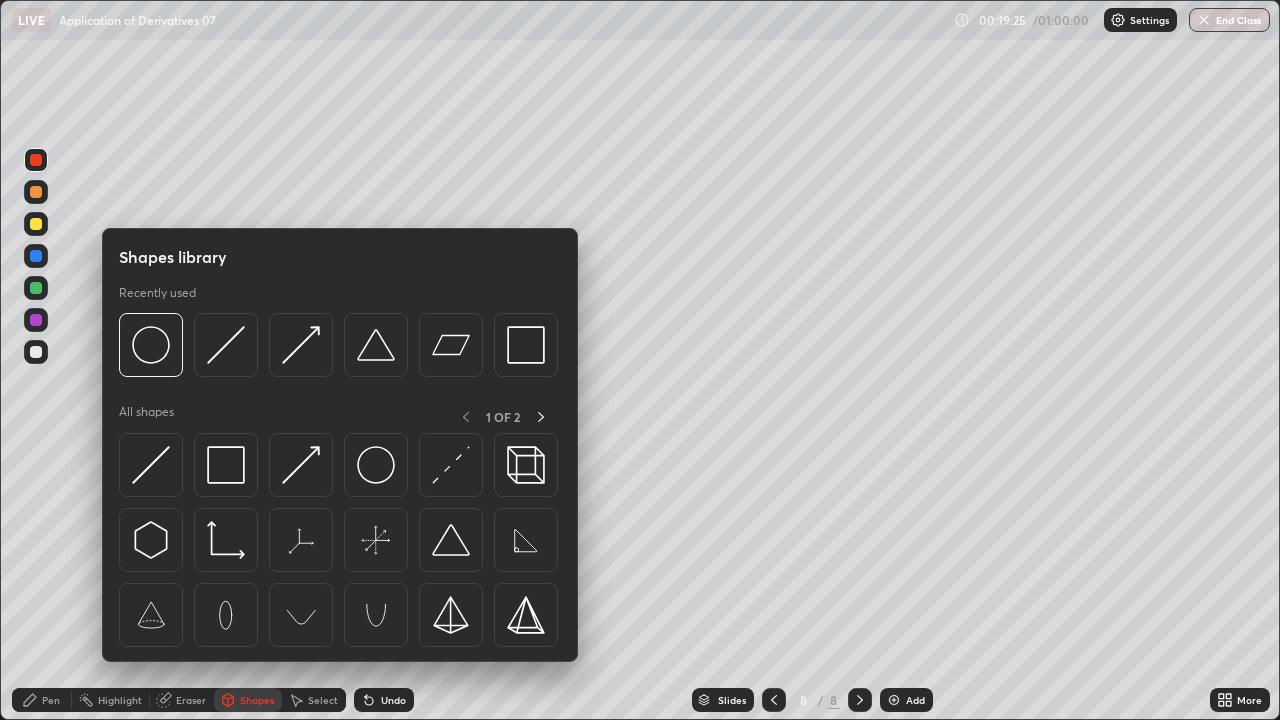click on "Eraser" at bounding box center (191, 700) 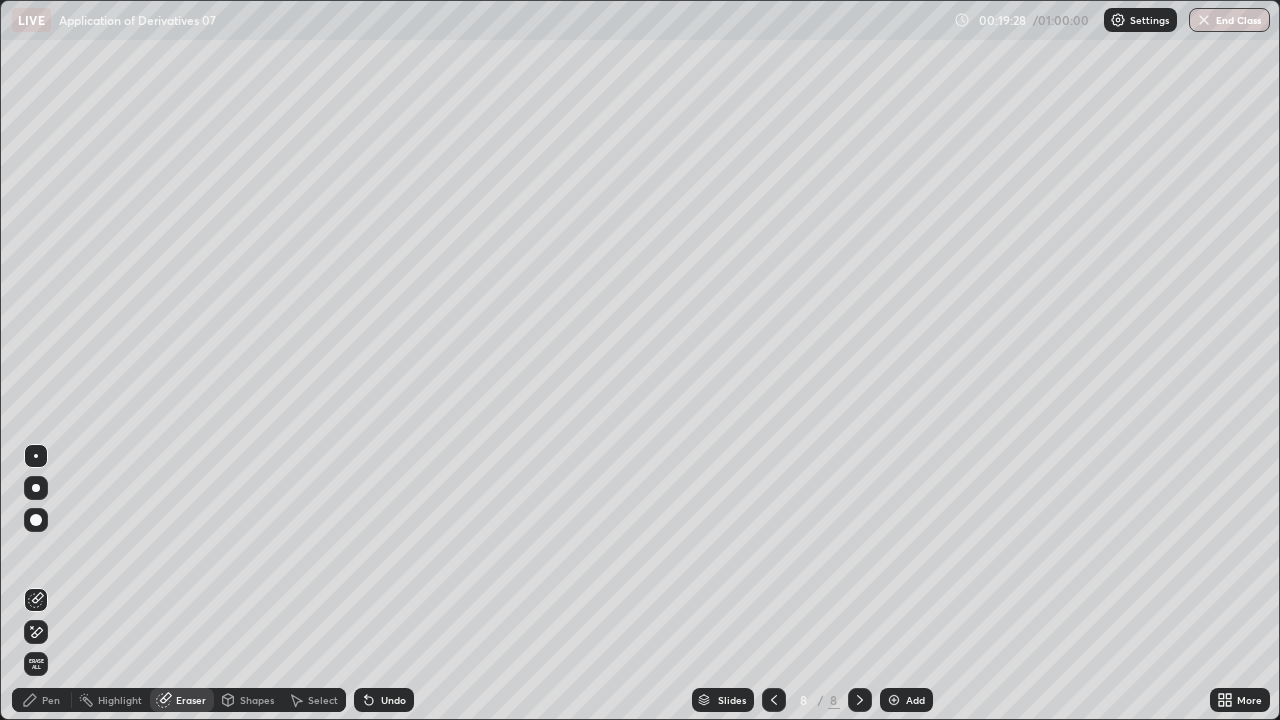 click on "Pen" at bounding box center [51, 700] 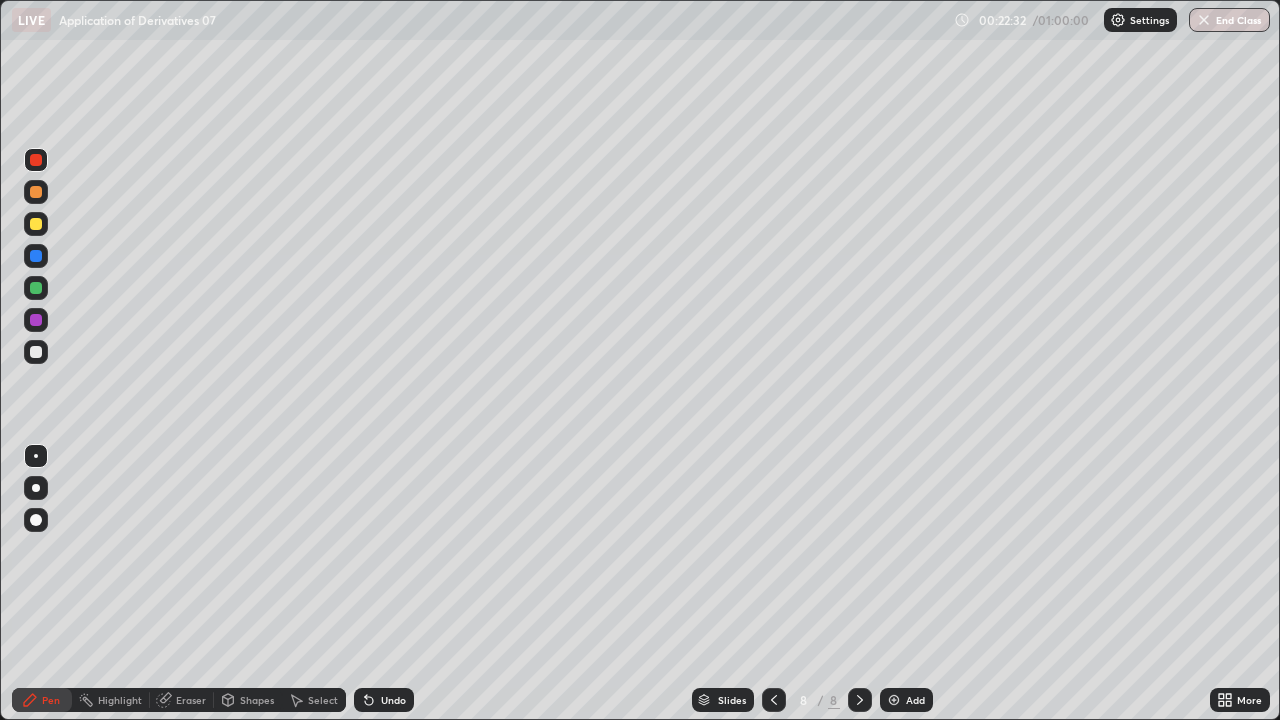 click on "Add" at bounding box center [915, 700] 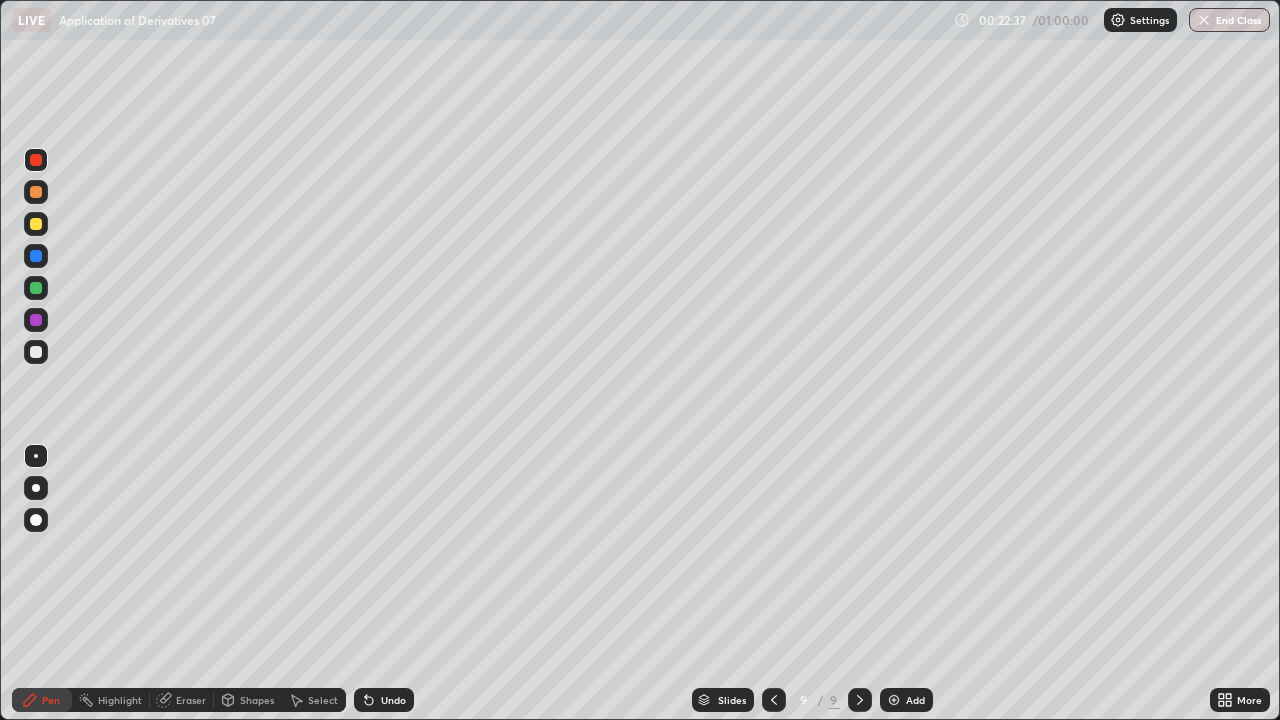 click at bounding box center (36, 352) 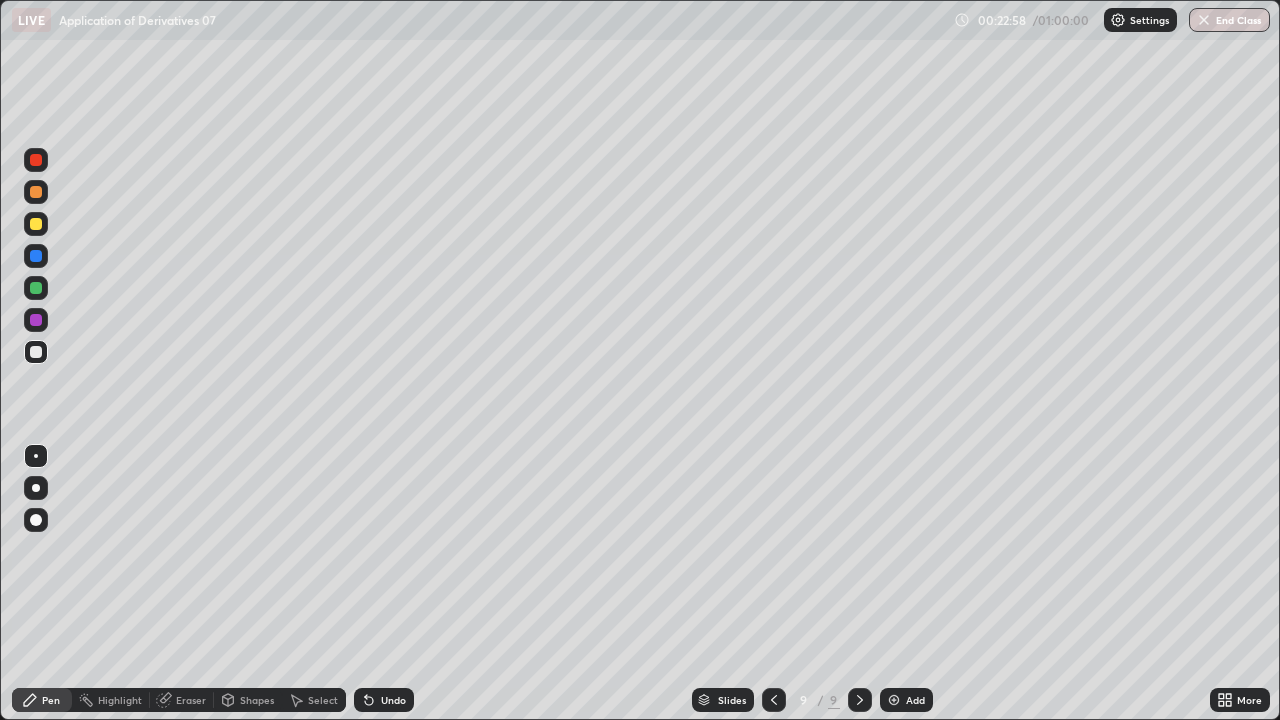 click 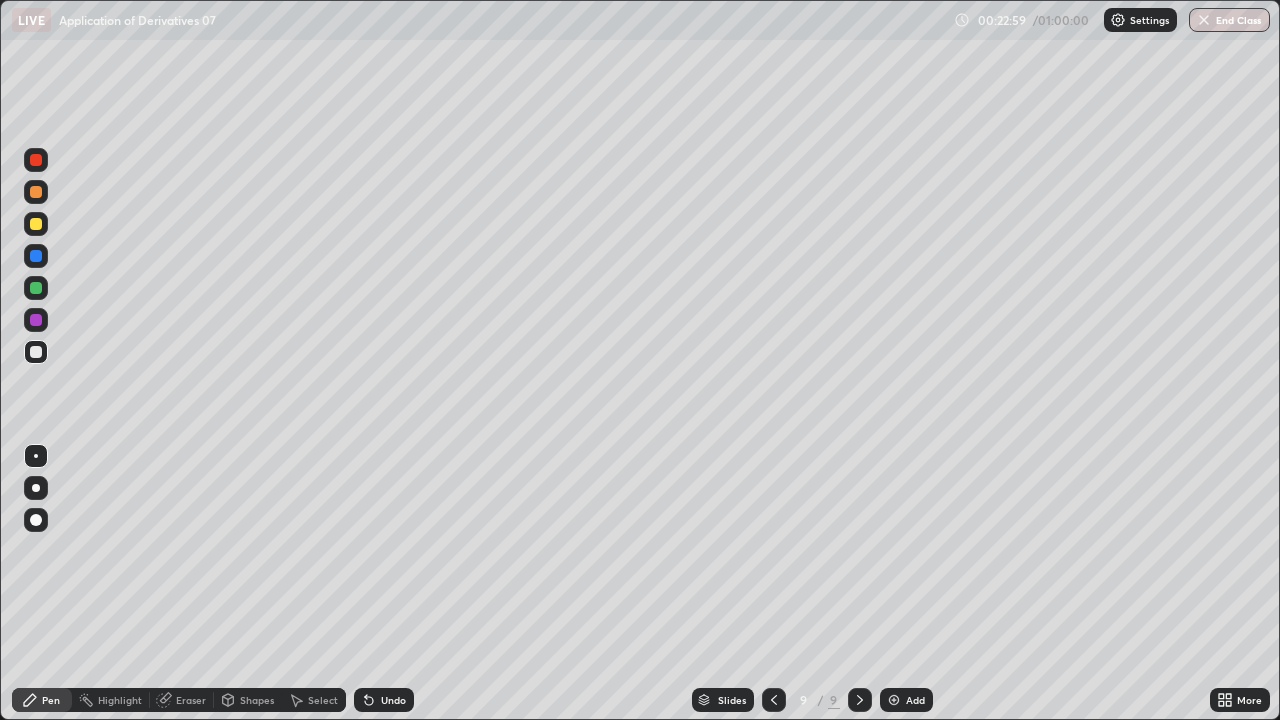 click on "Undo" at bounding box center (384, 700) 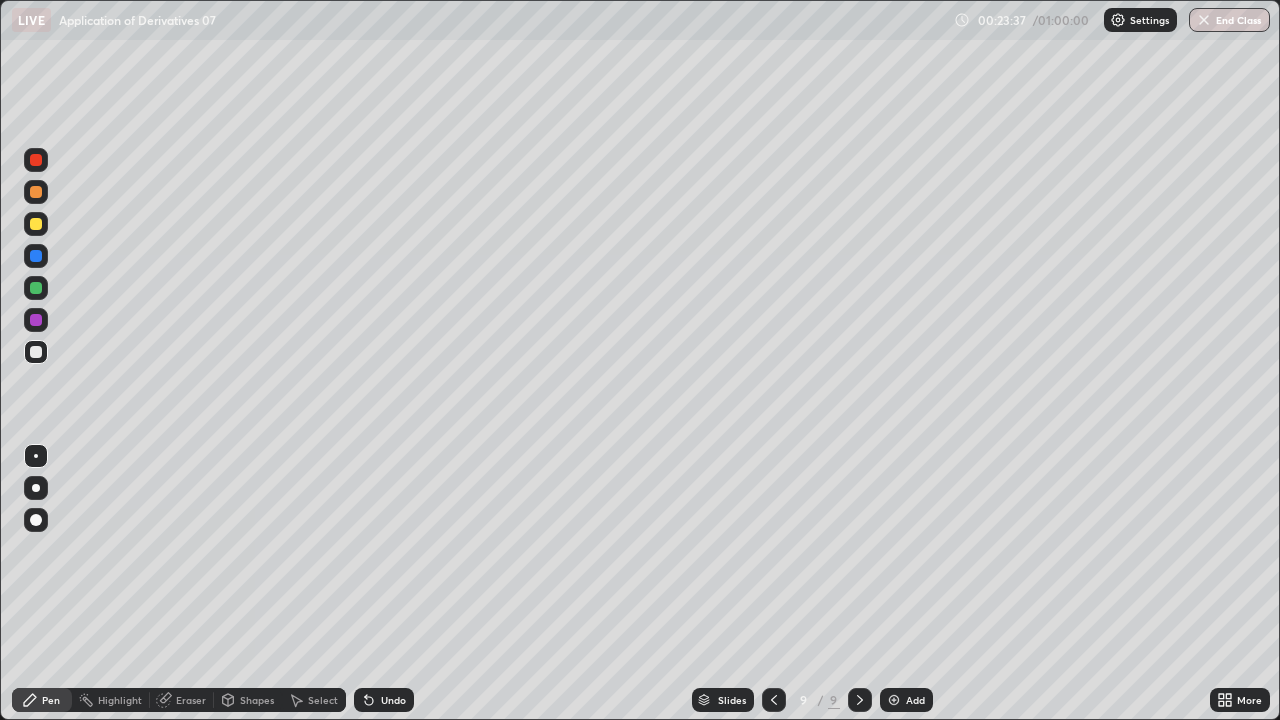 click on "Undo" at bounding box center (393, 700) 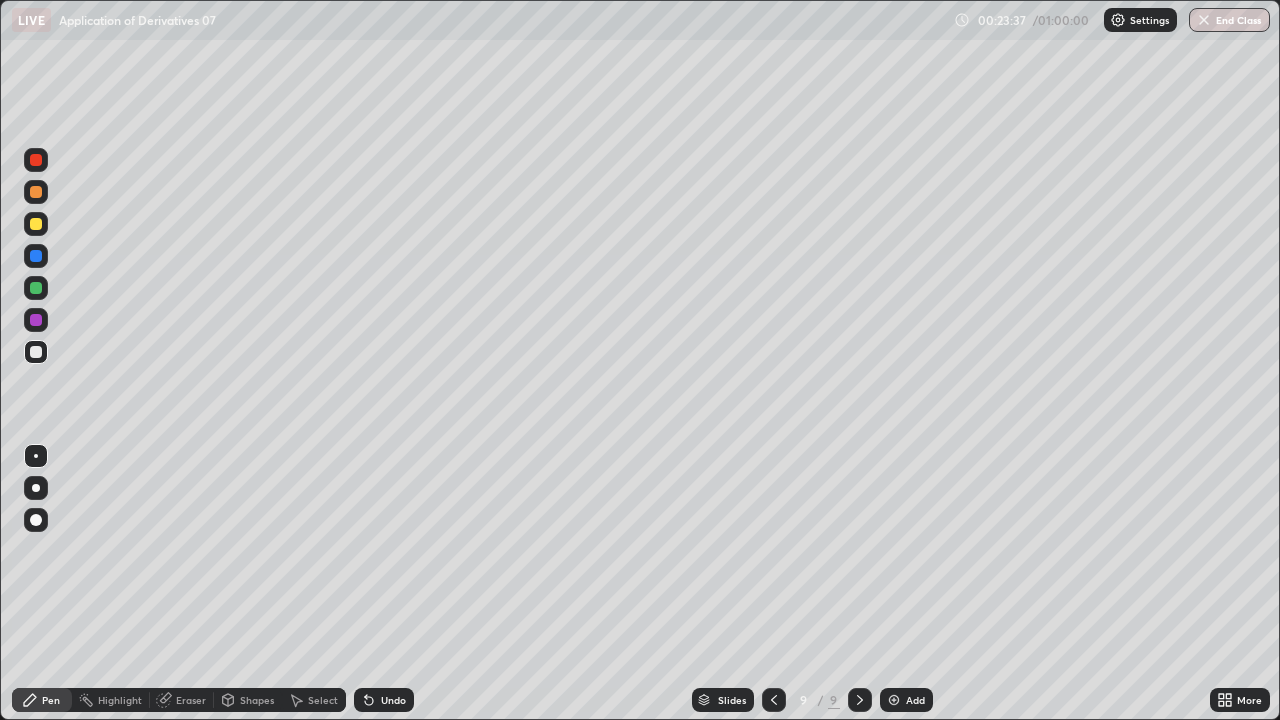 click on "Undo" at bounding box center (384, 700) 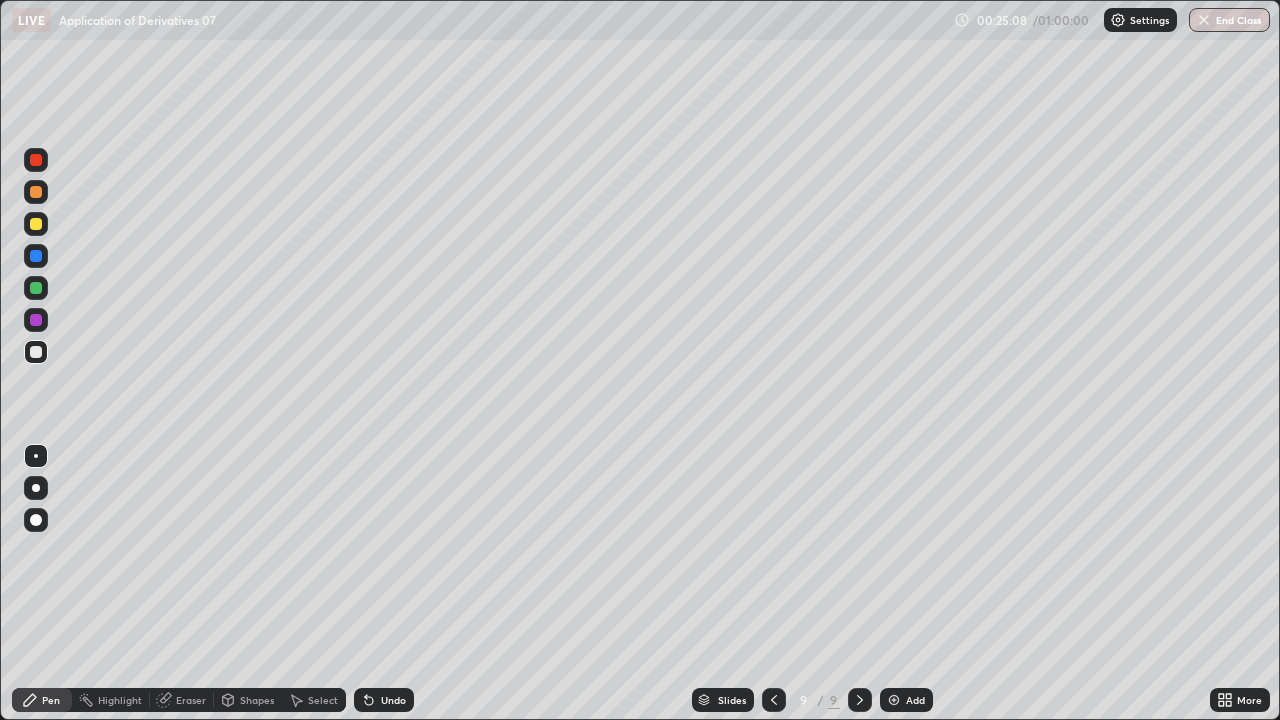 click 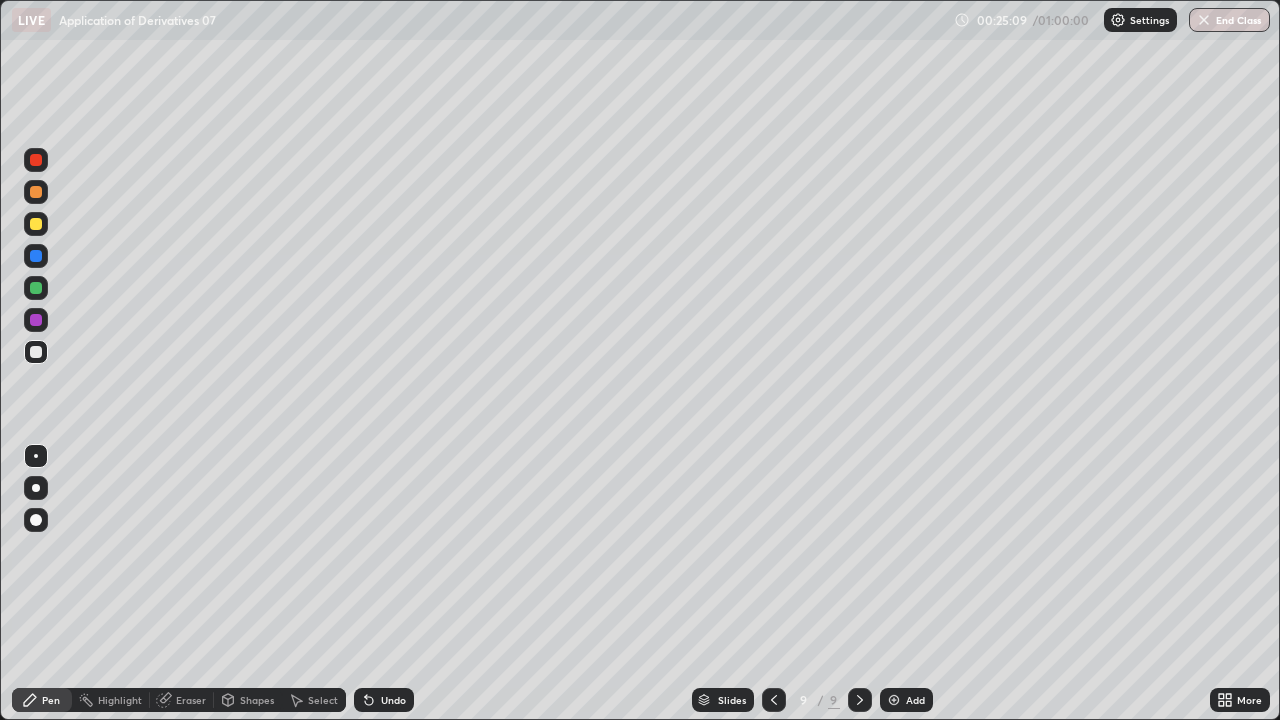 click on "Undo" at bounding box center [384, 700] 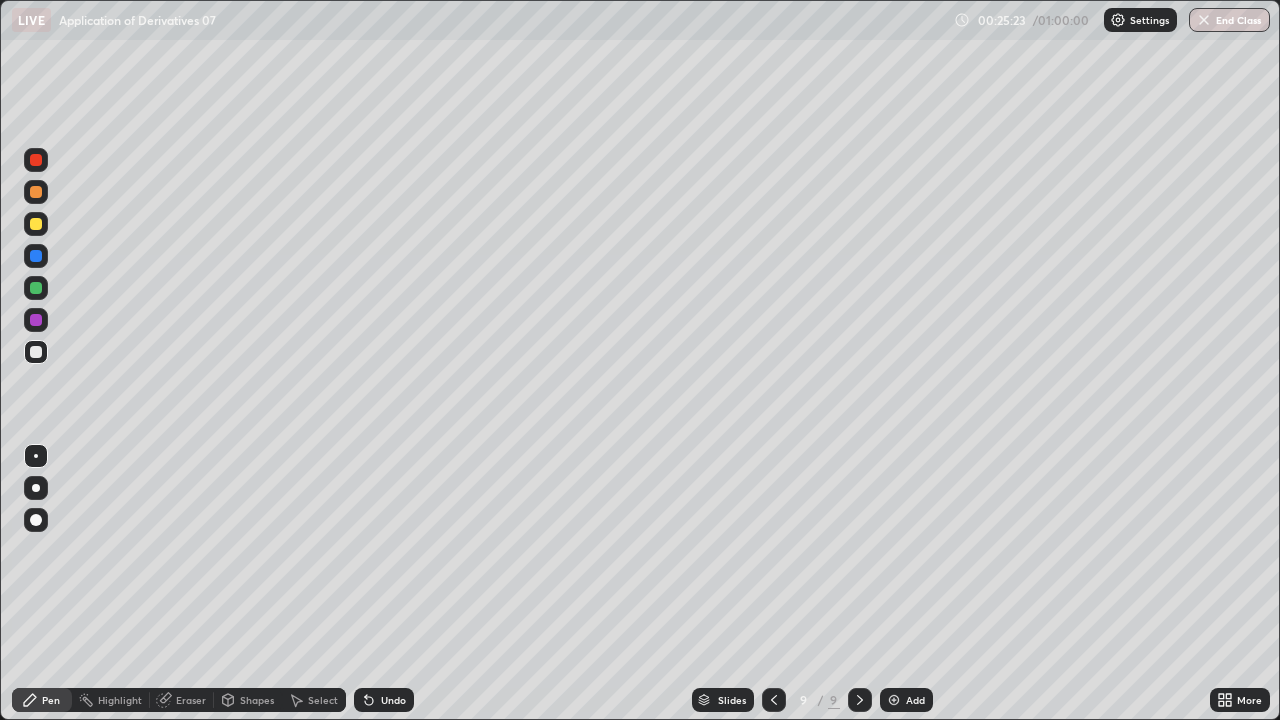 click at bounding box center [36, 224] 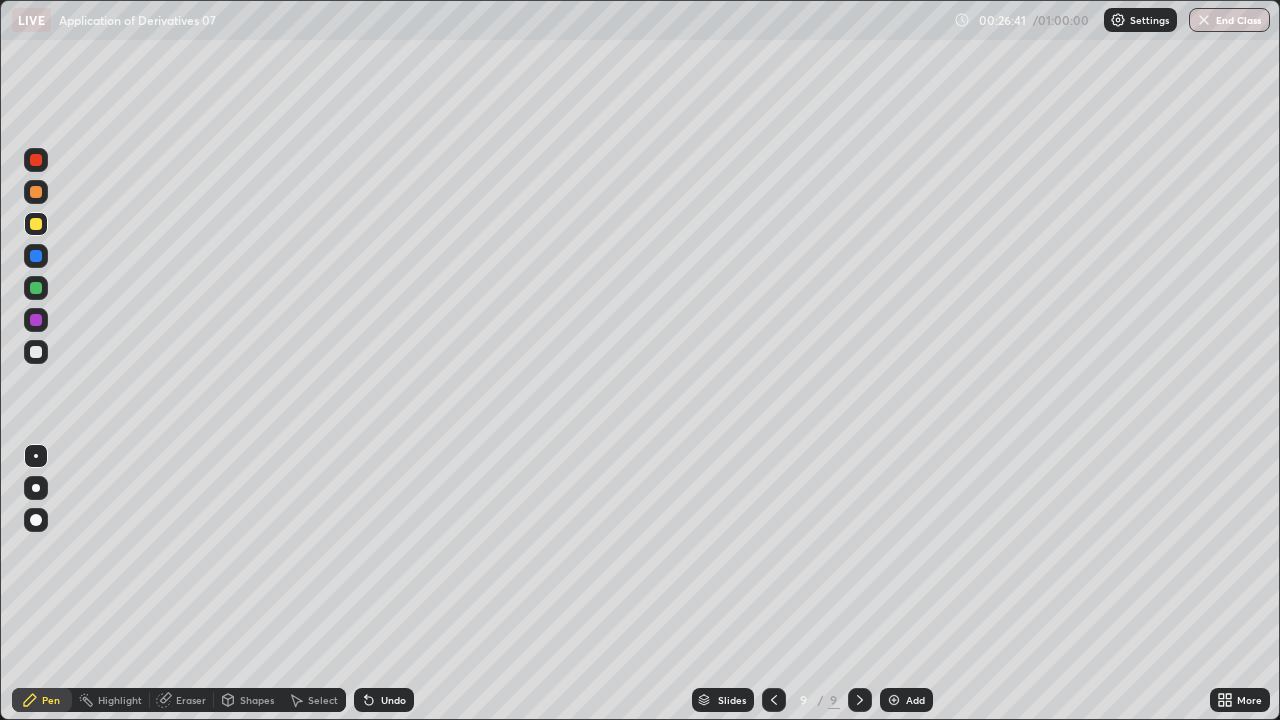 click on "Undo" at bounding box center (393, 700) 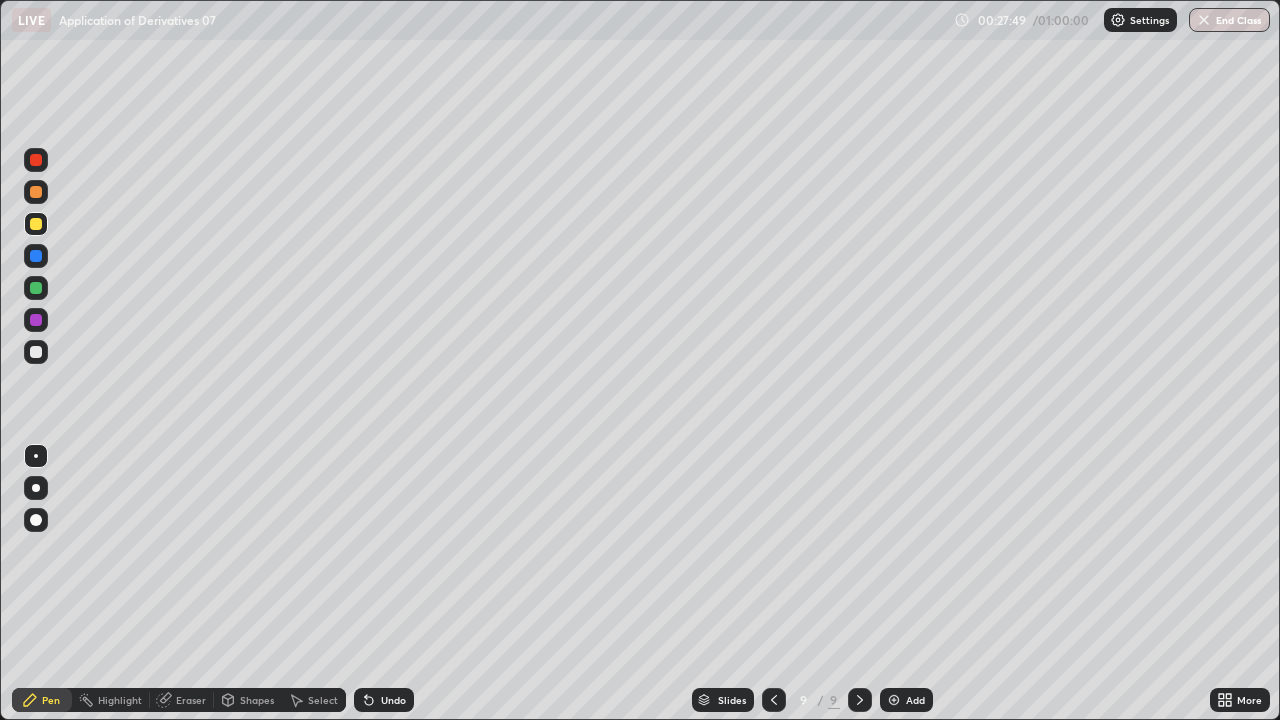 click on "Add" at bounding box center [906, 700] 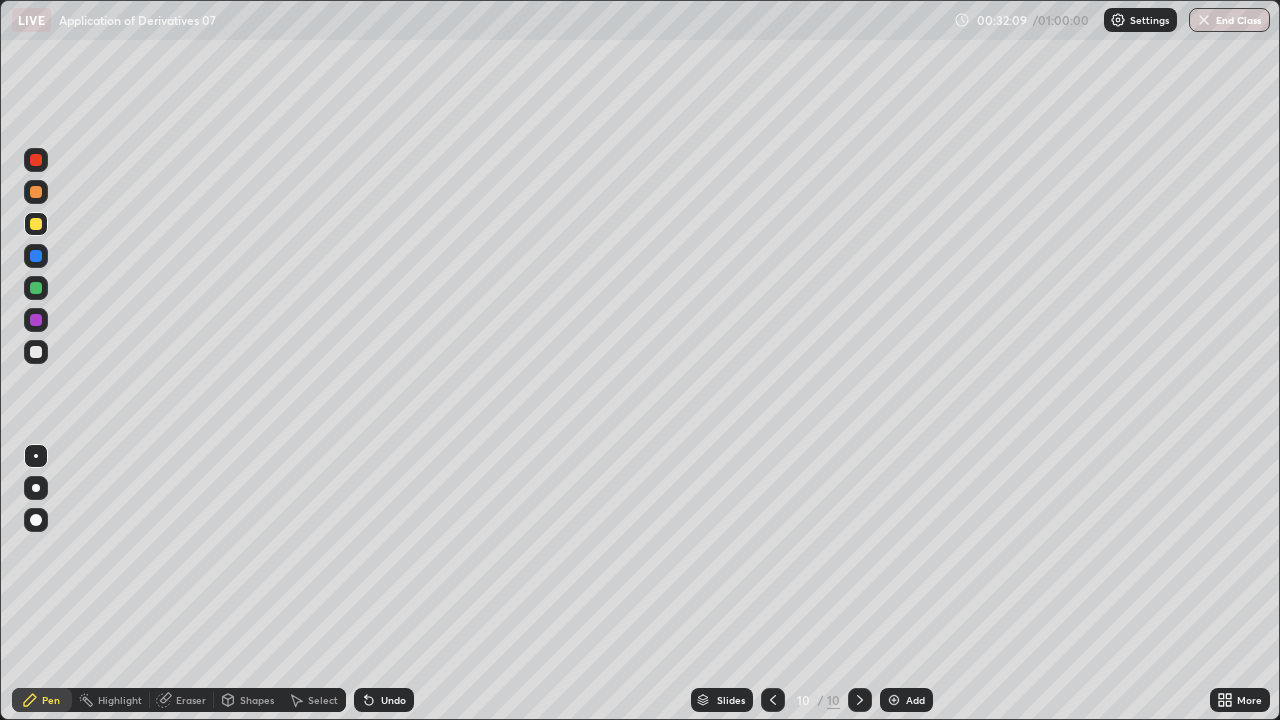 click on "Add" at bounding box center (915, 700) 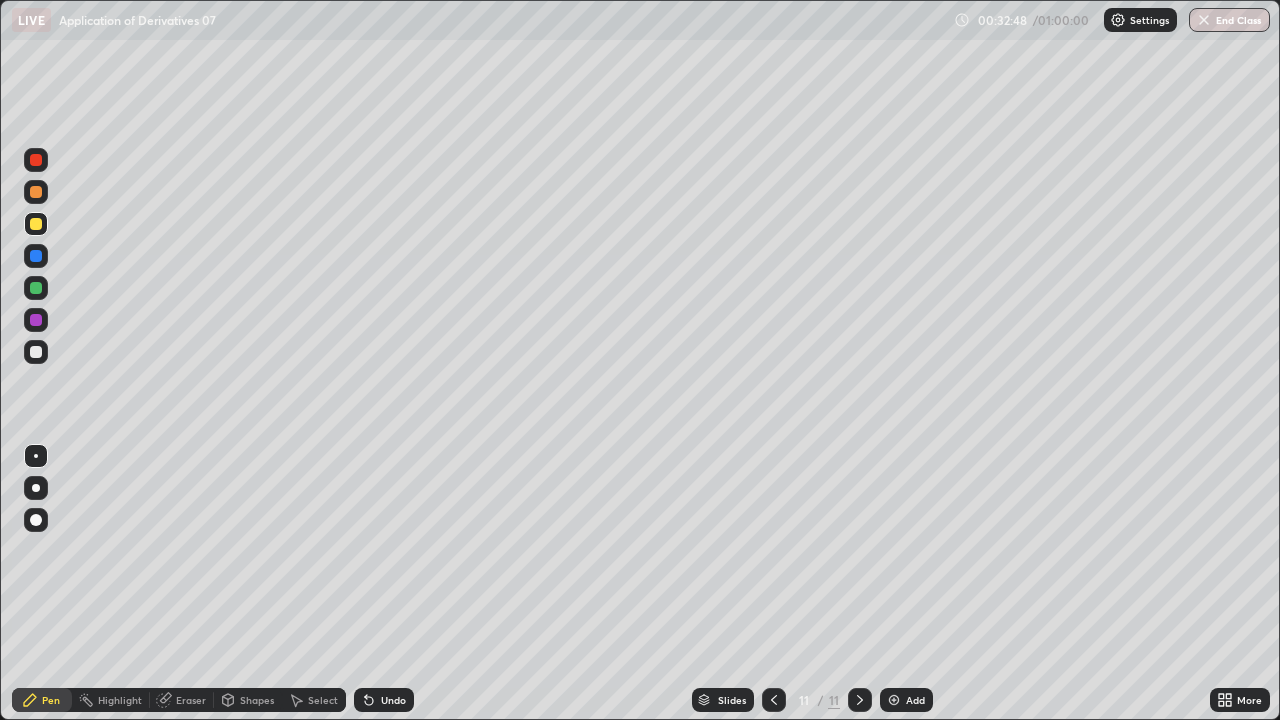 click on "Undo" at bounding box center (393, 700) 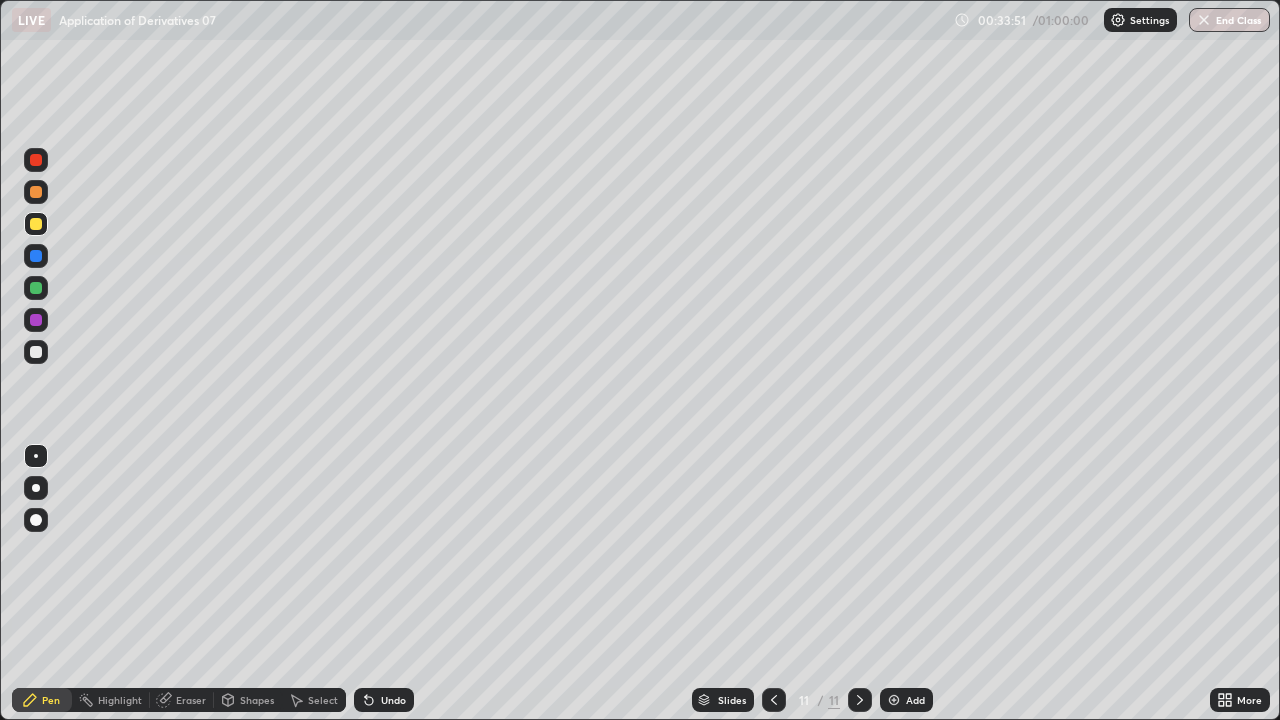 click 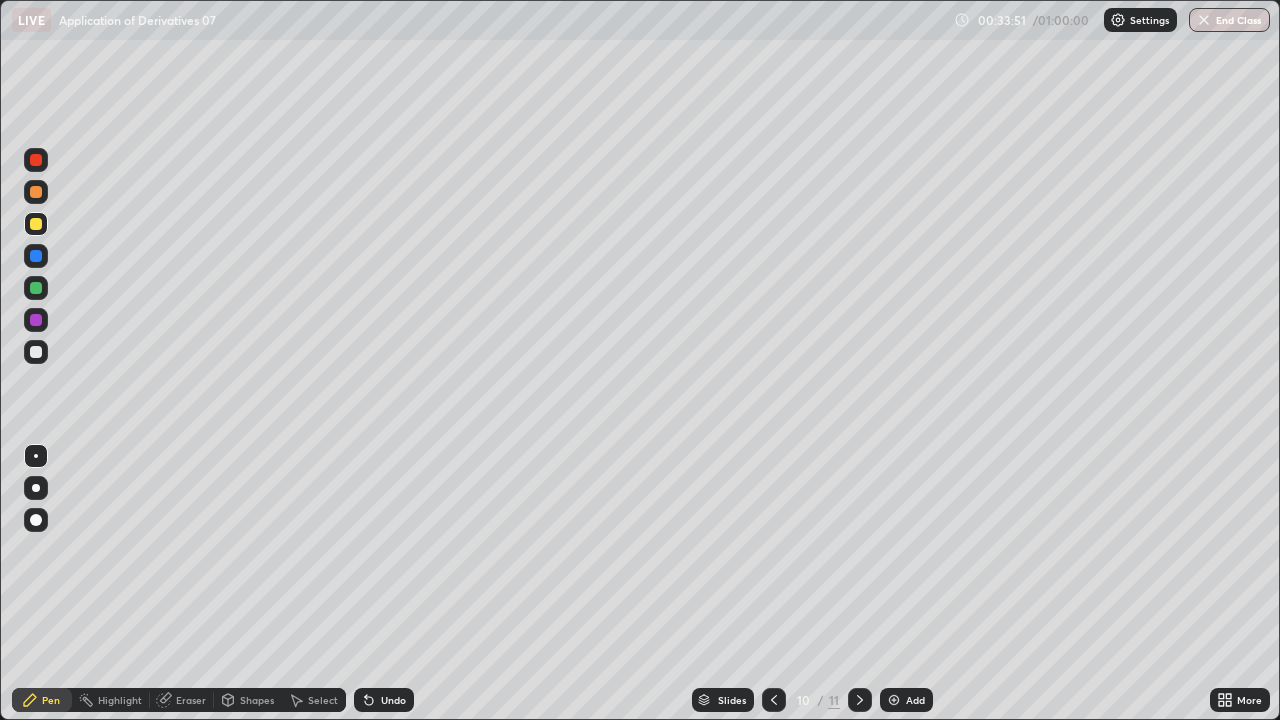 click 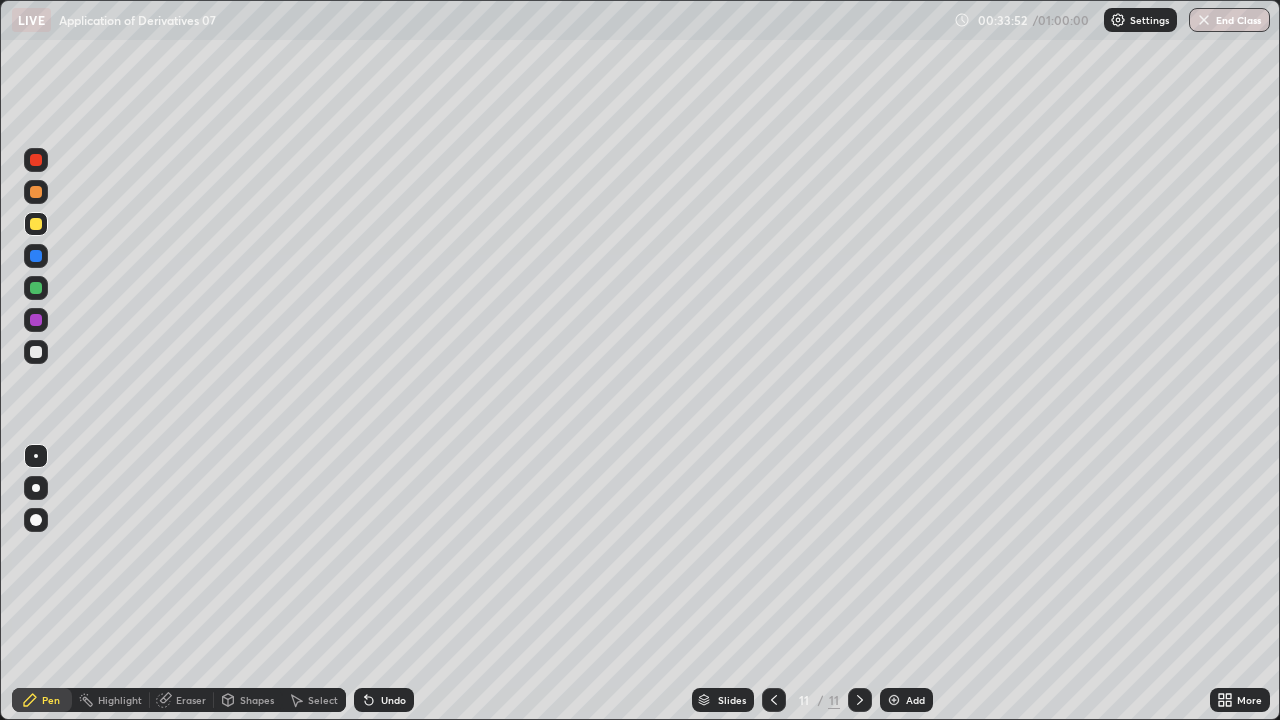 click 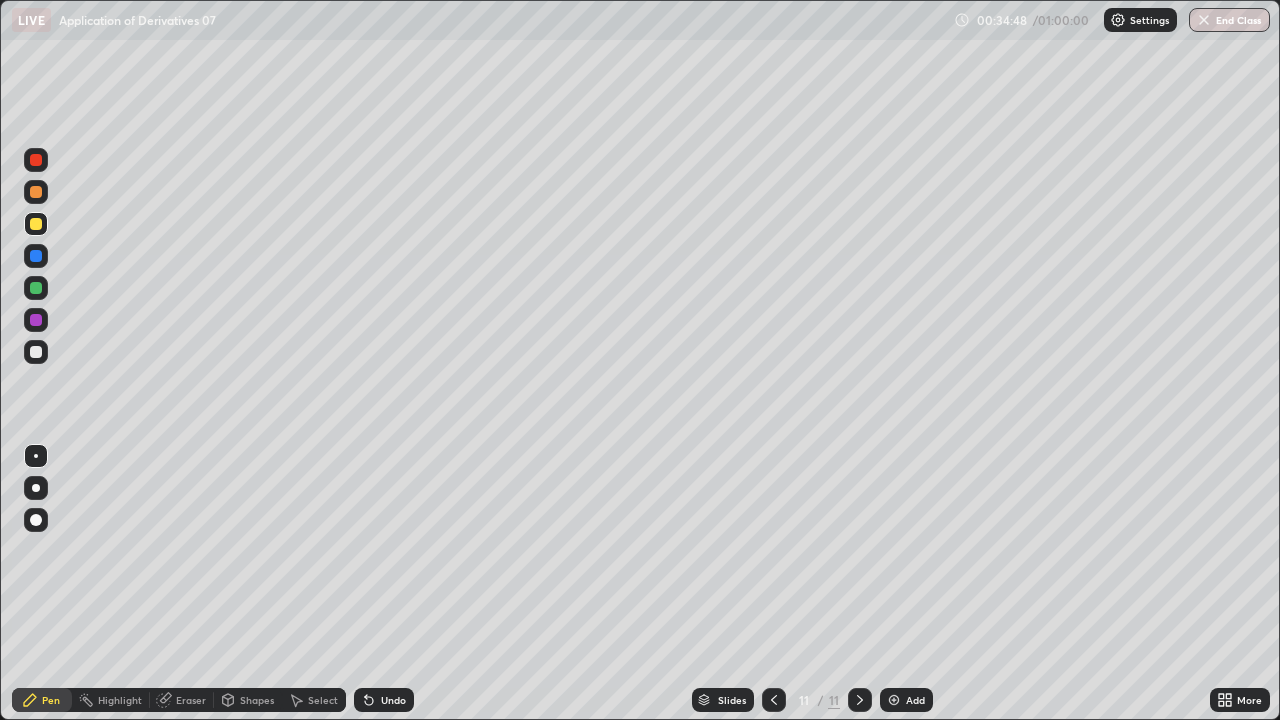 click on "Add" at bounding box center [915, 700] 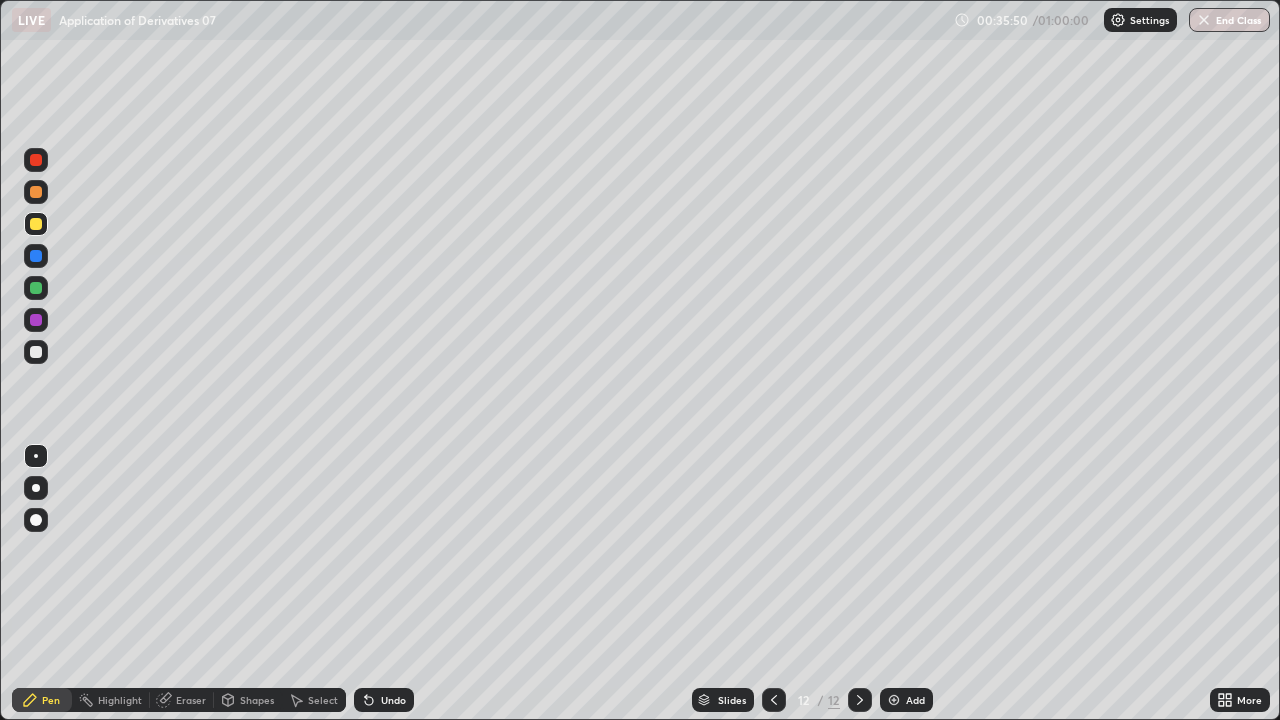 click on "Undo" at bounding box center [384, 700] 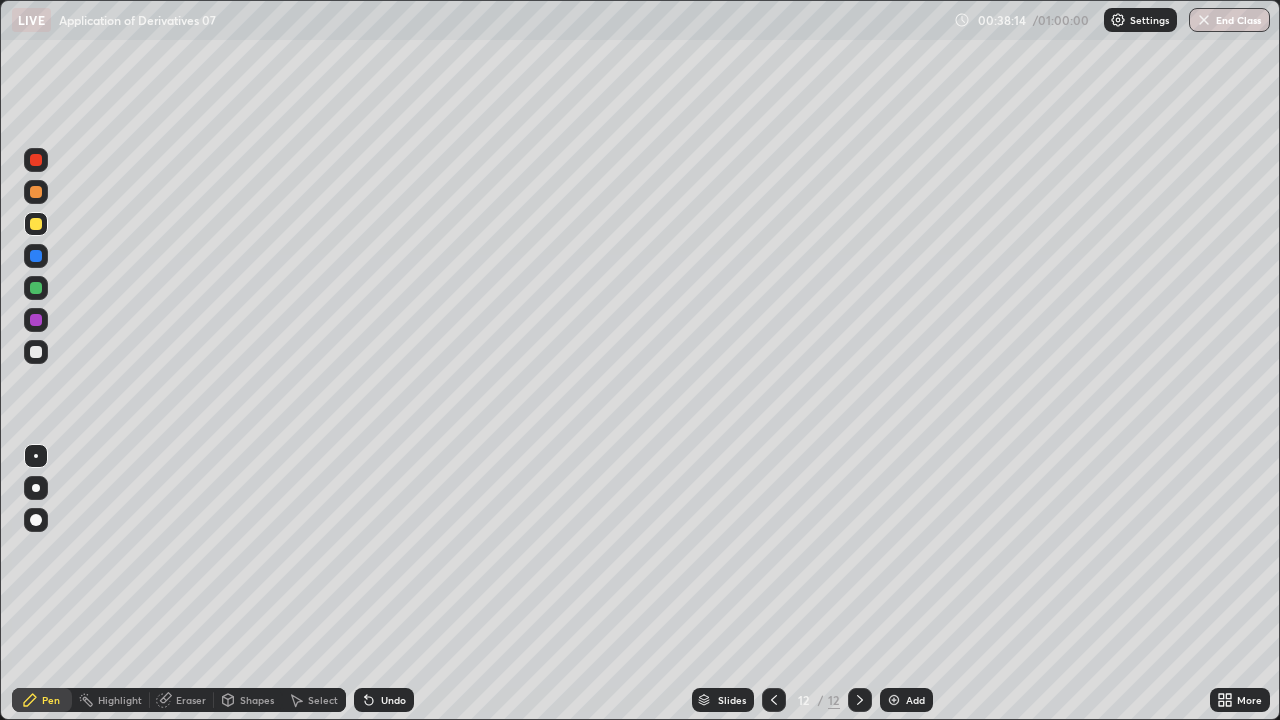 click at bounding box center (894, 700) 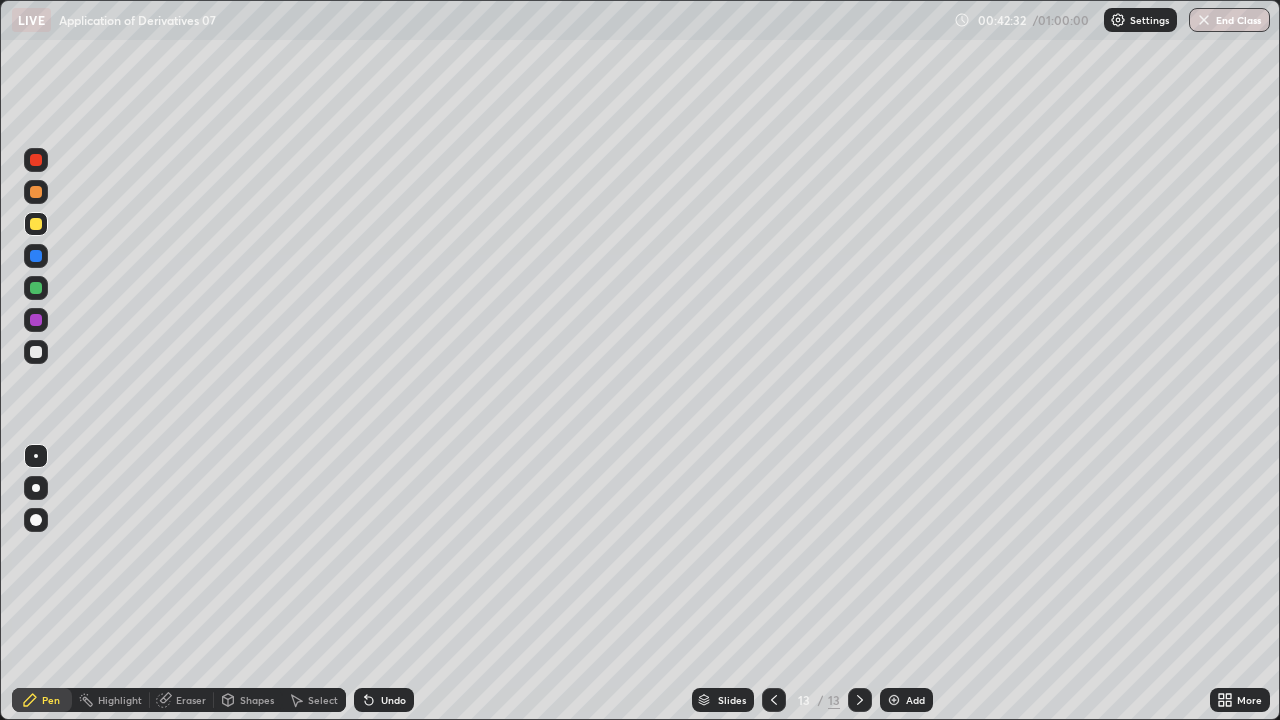 click on "Add" at bounding box center [906, 700] 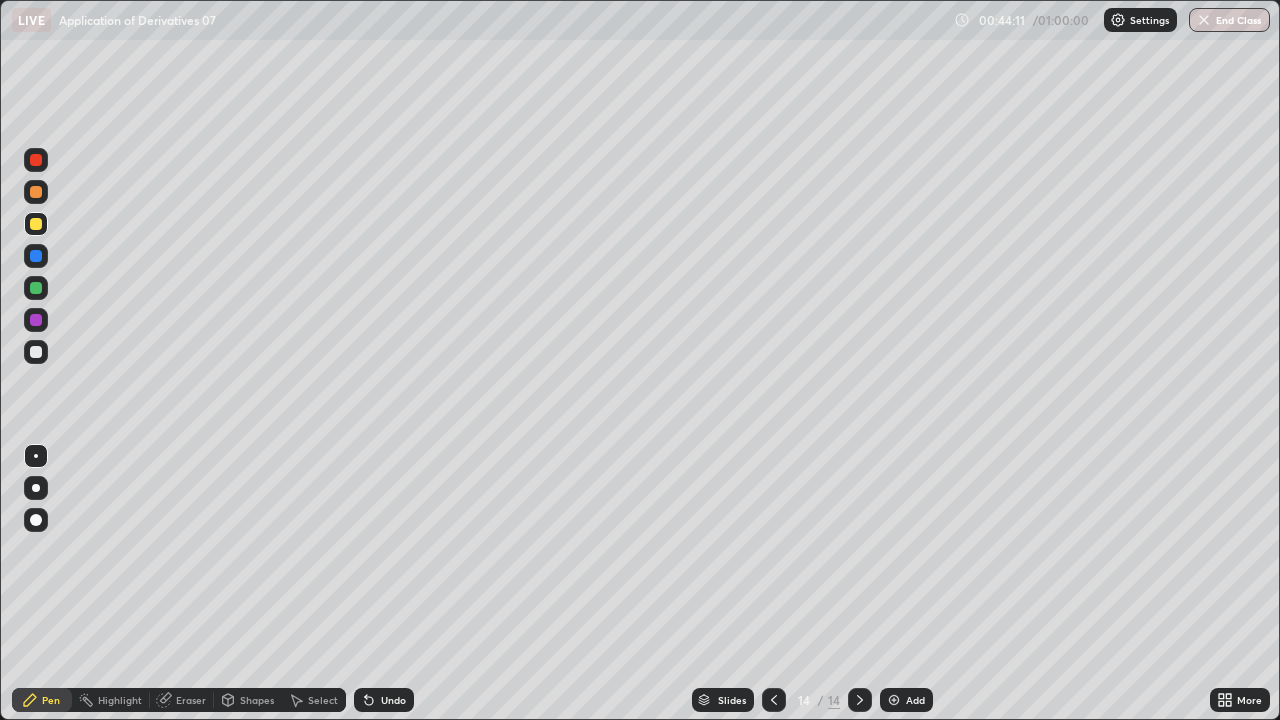 click on "Undo" at bounding box center (393, 700) 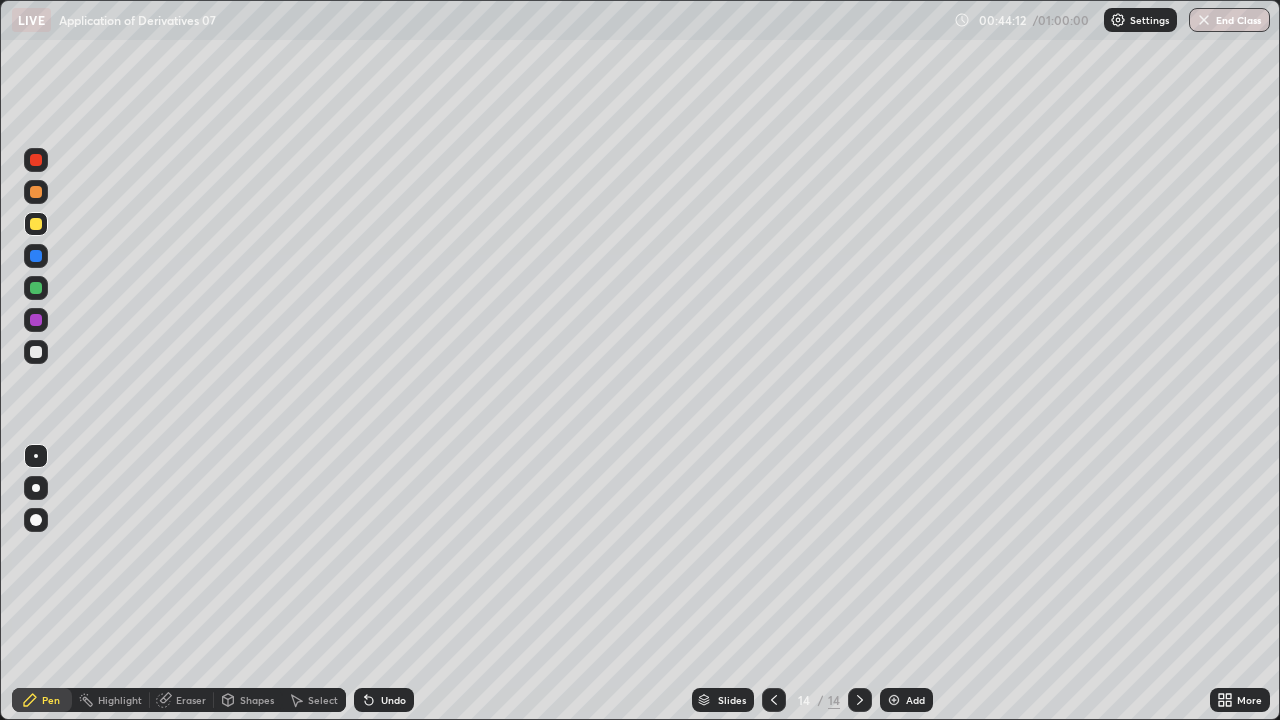 click on "Undo" at bounding box center (393, 700) 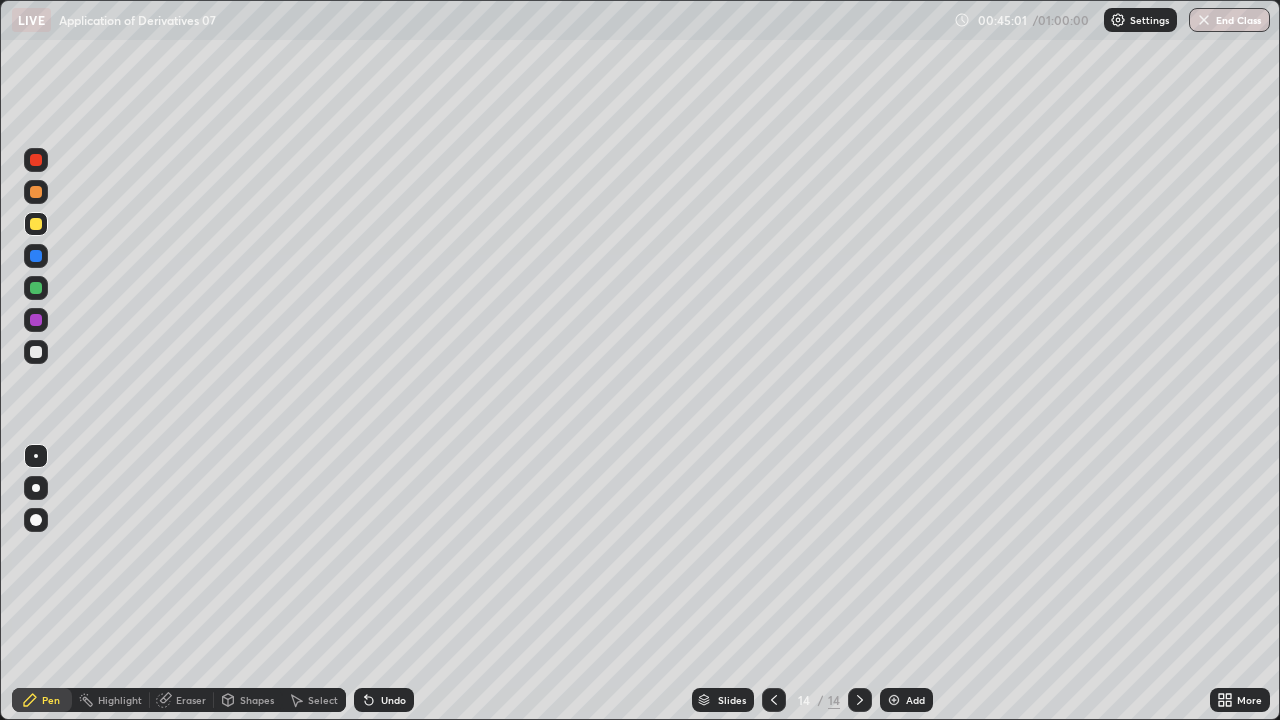 click on "Undo" at bounding box center [393, 700] 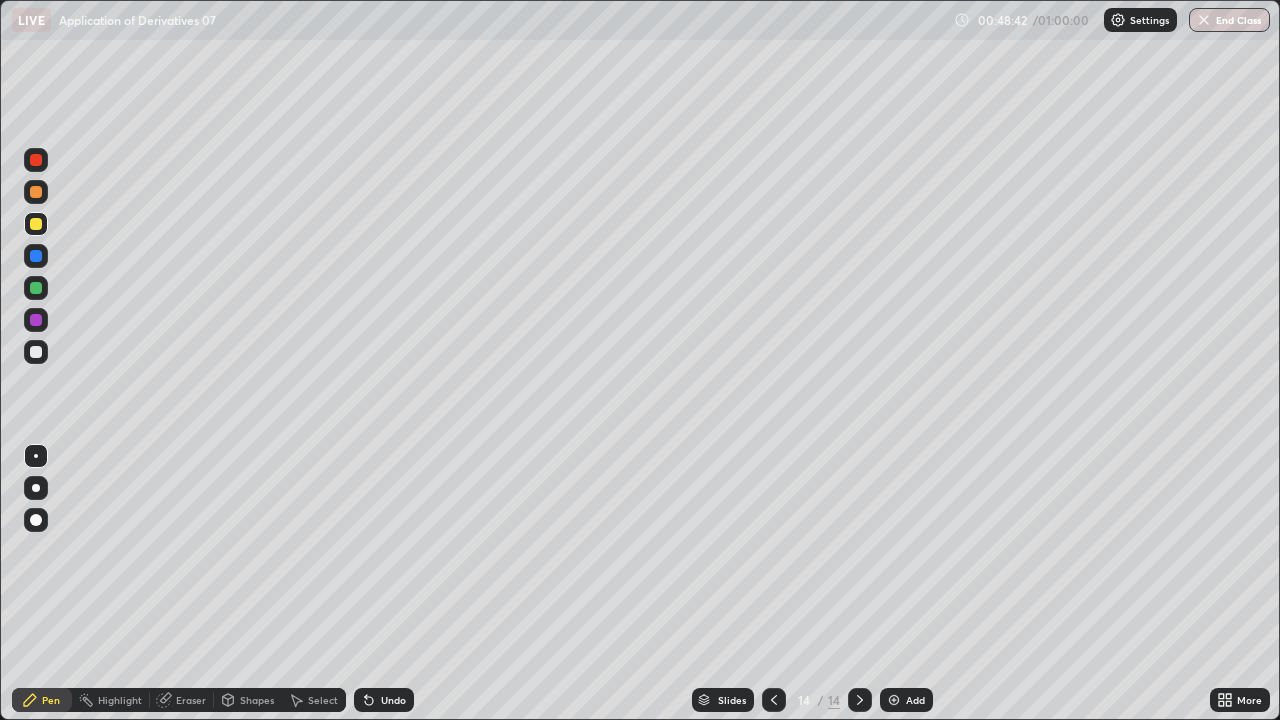 click on "Add" at bounding box center (906, 700) 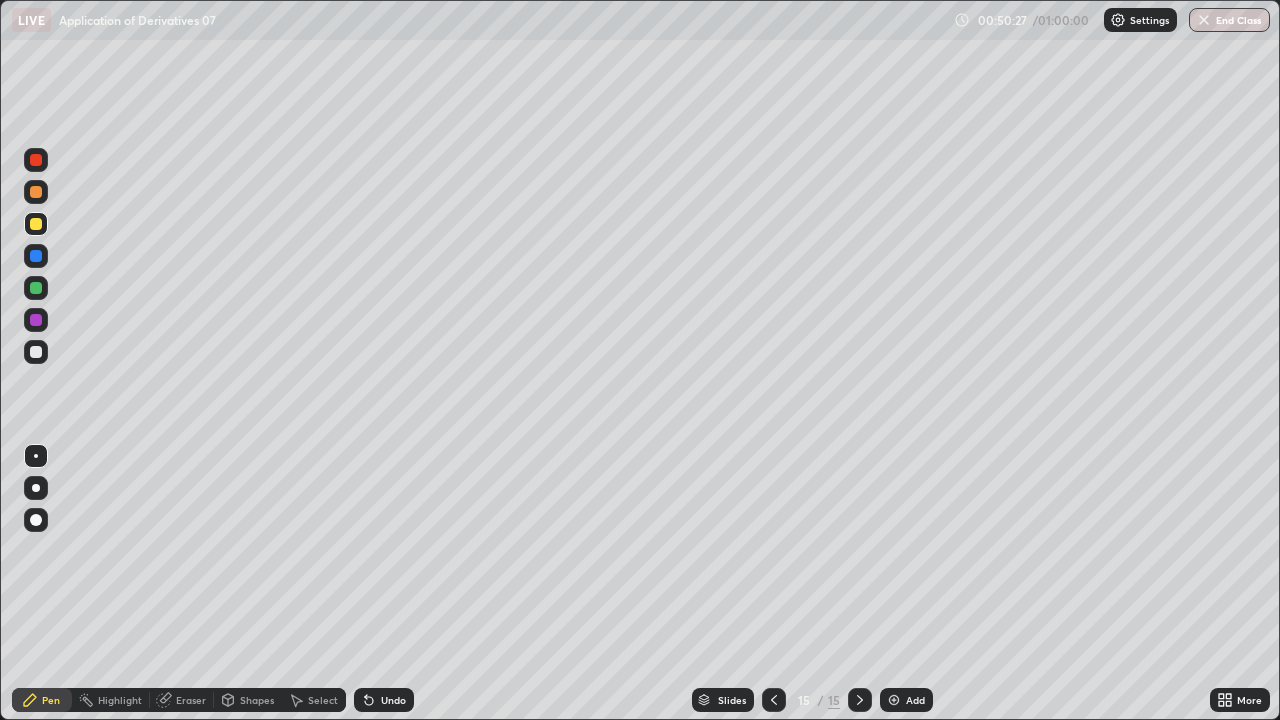 click on "Eraser" at bounding box center (191, 700) 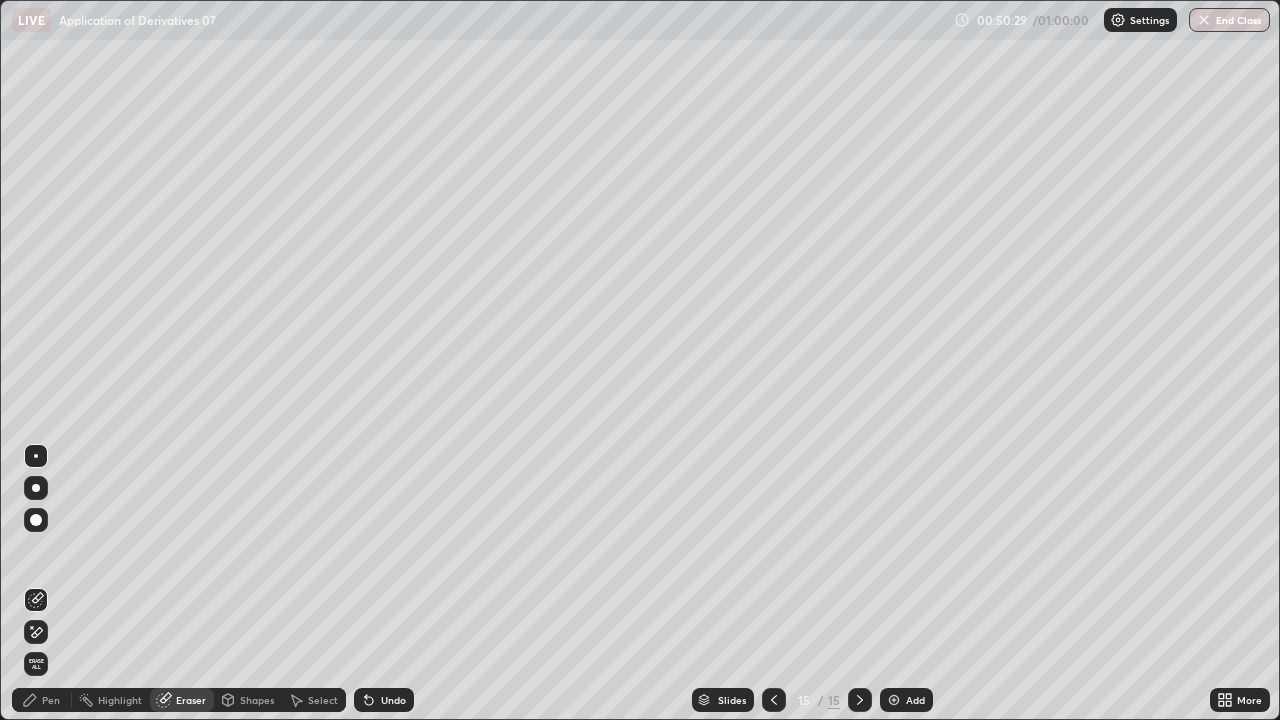 click on "Pen" at bounding box center (42, 700) 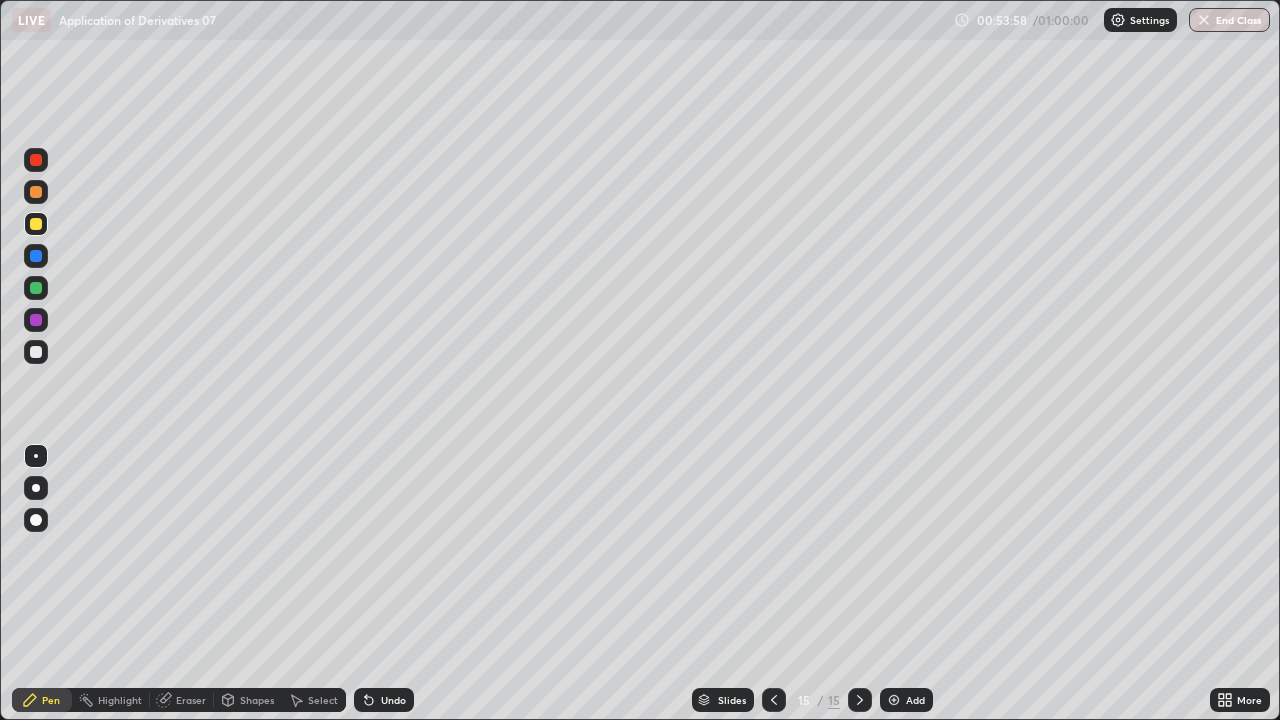 click on "Add" at bounding box center [915, 700] 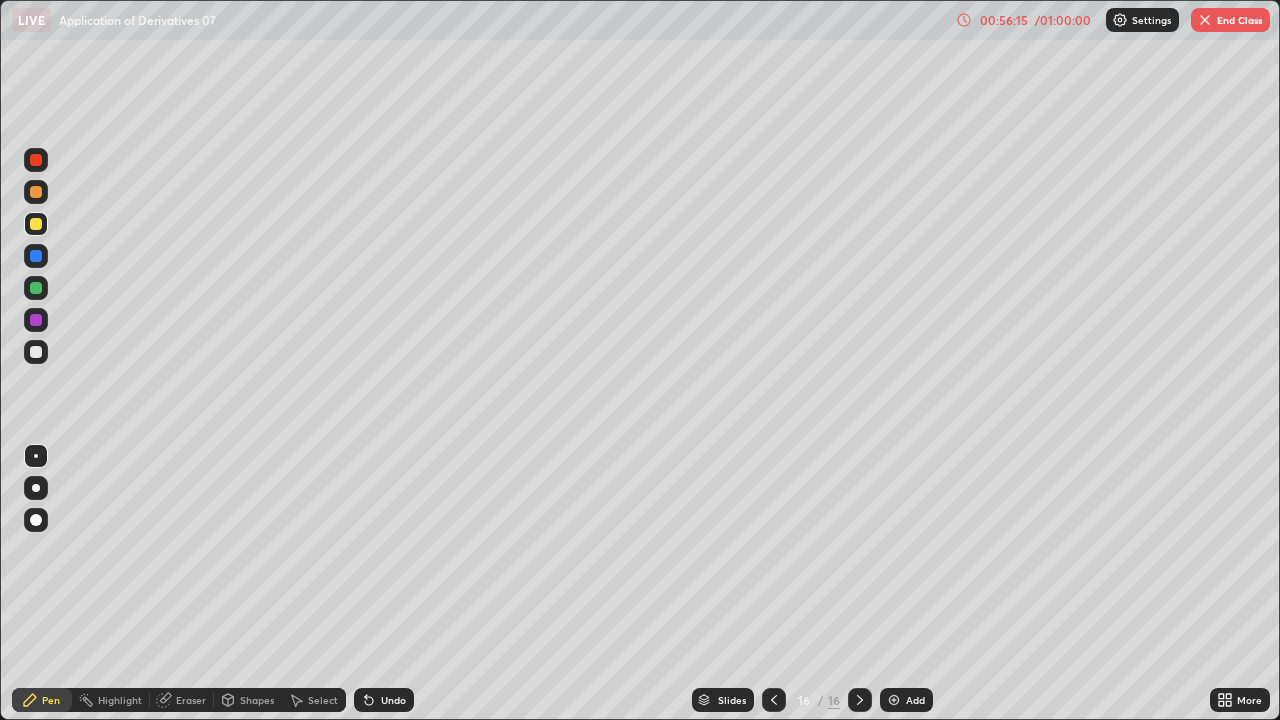 click on "Add" at bounding box center (915, 700) 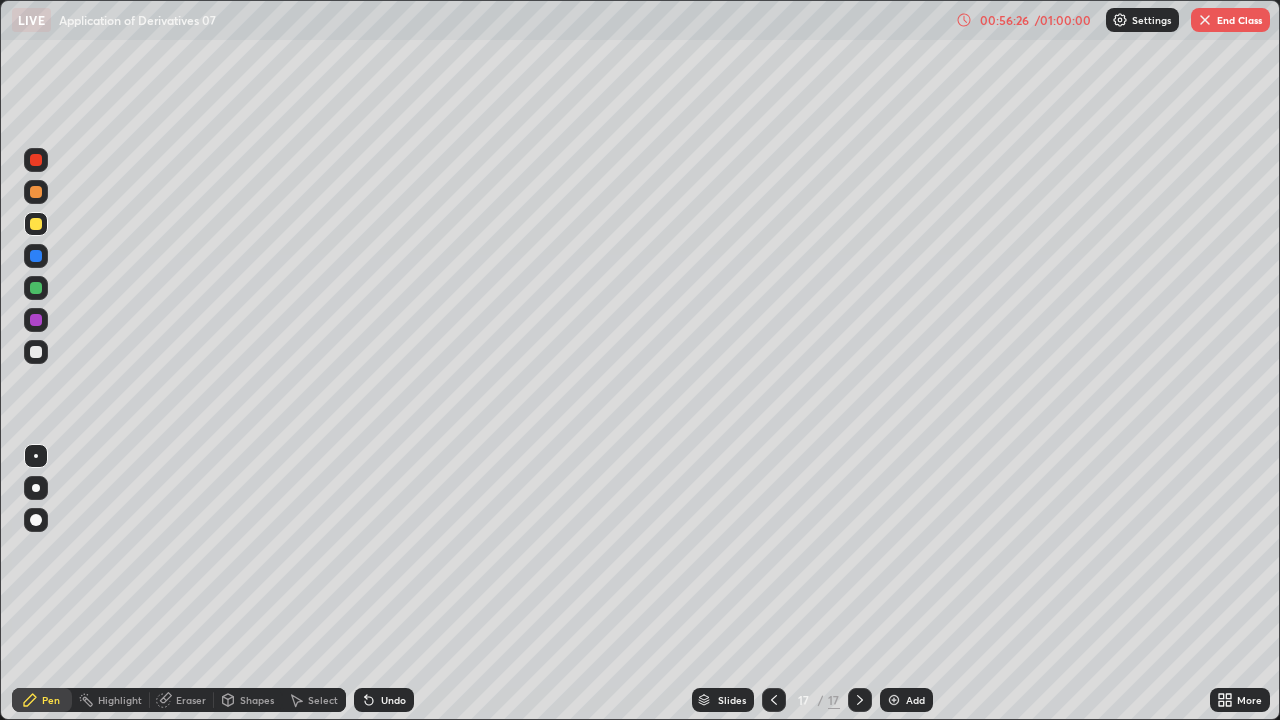click on "Undo" at bounding box center (384, 700) 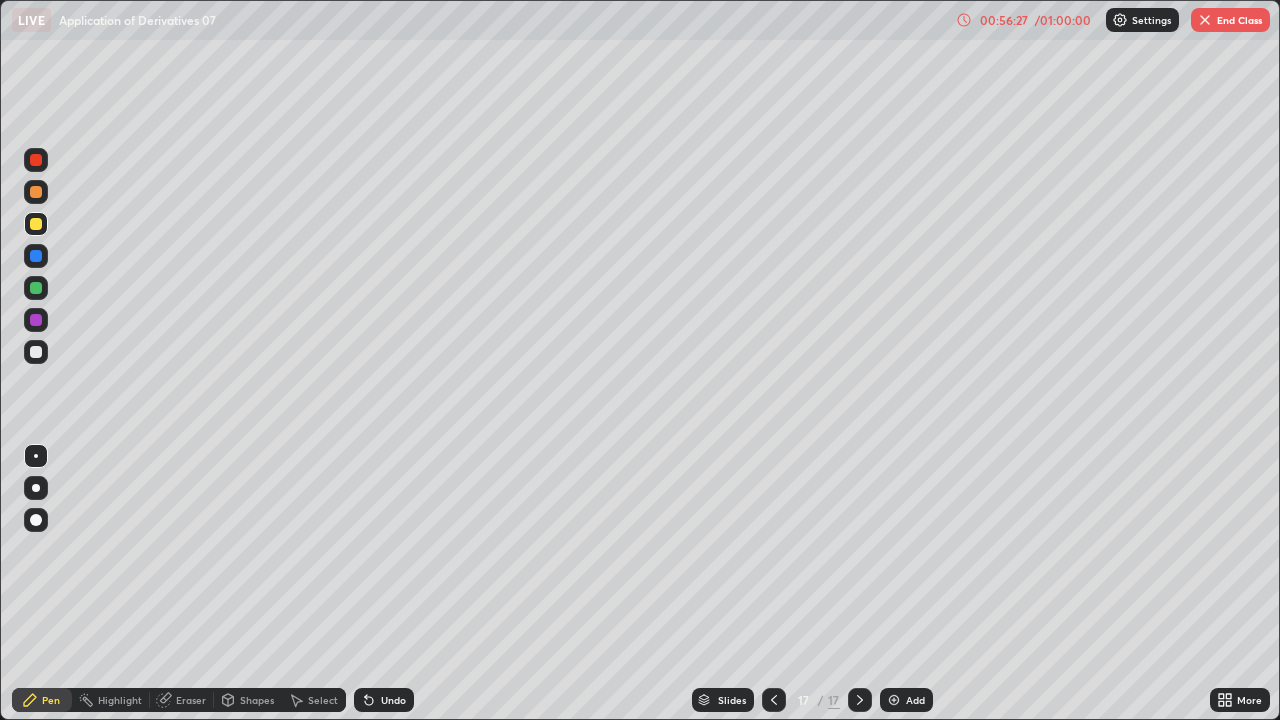 click on "Undo" at bounding box center (384, 700) 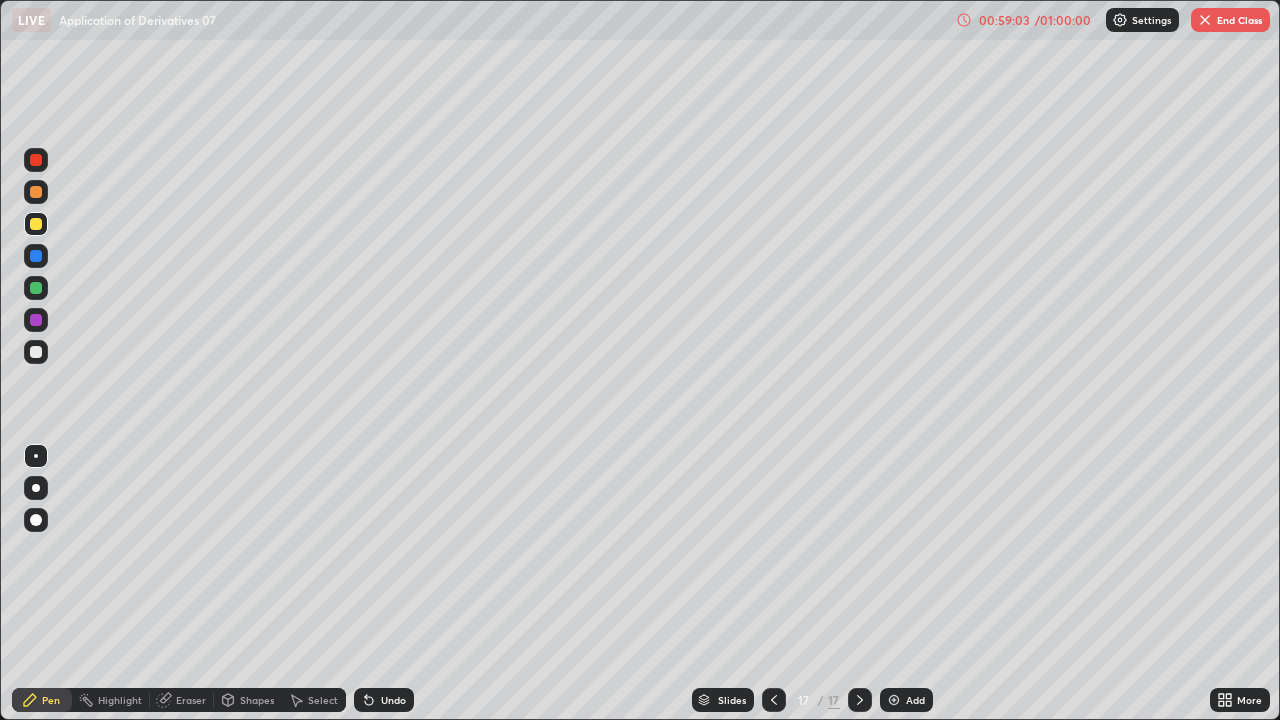 click on "Undo" at bounding box center [393, 700] 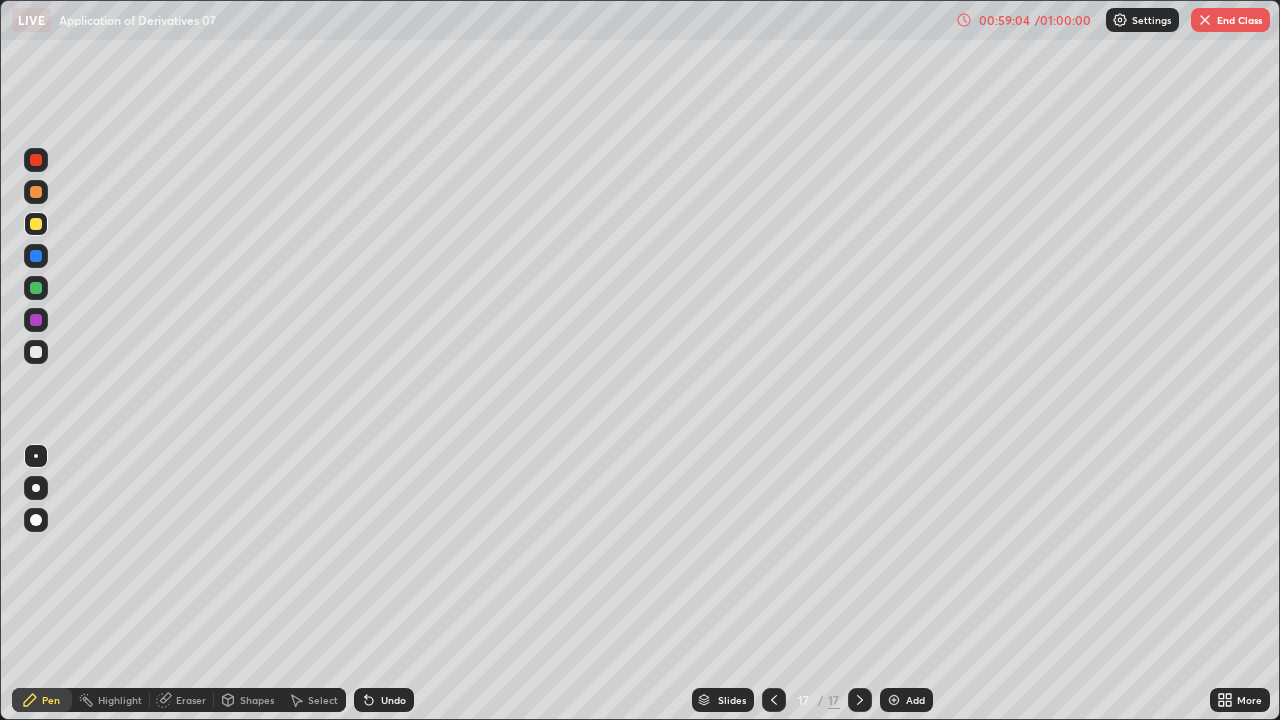 click on "Undo" at bounding box center [393, 700] 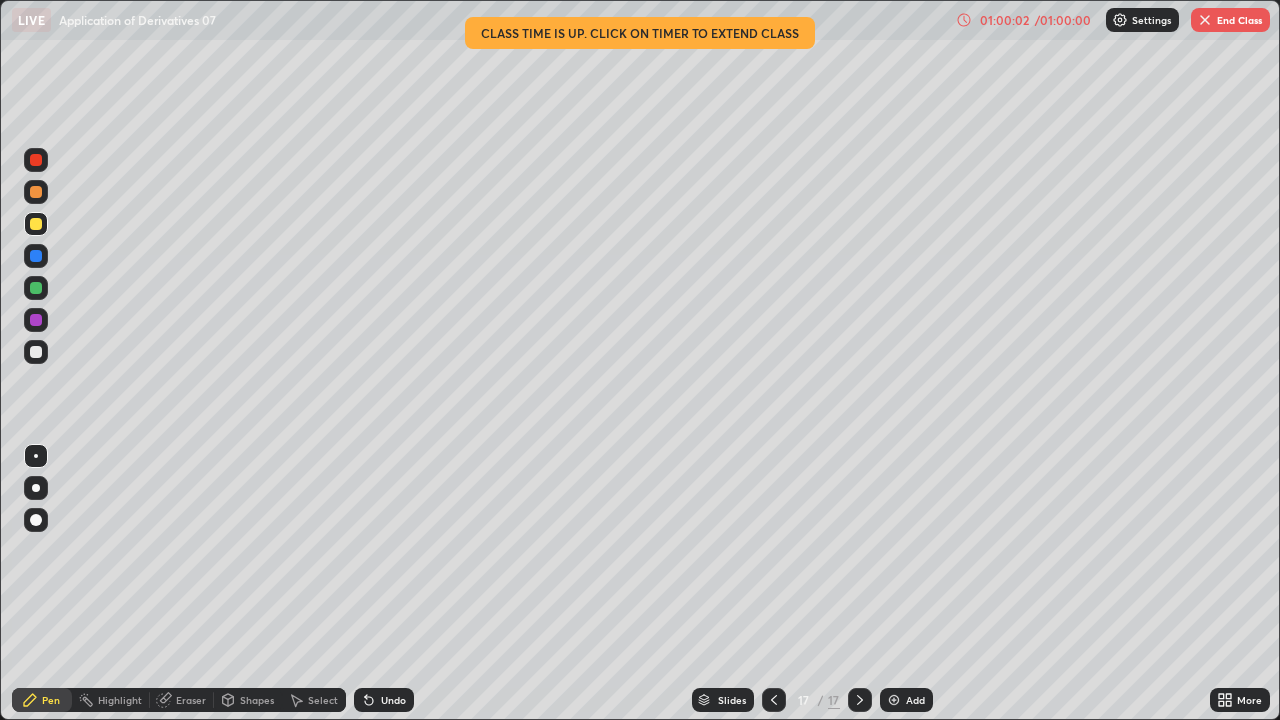 click on "/  01:00:00" at bounding box center (1063, 20) 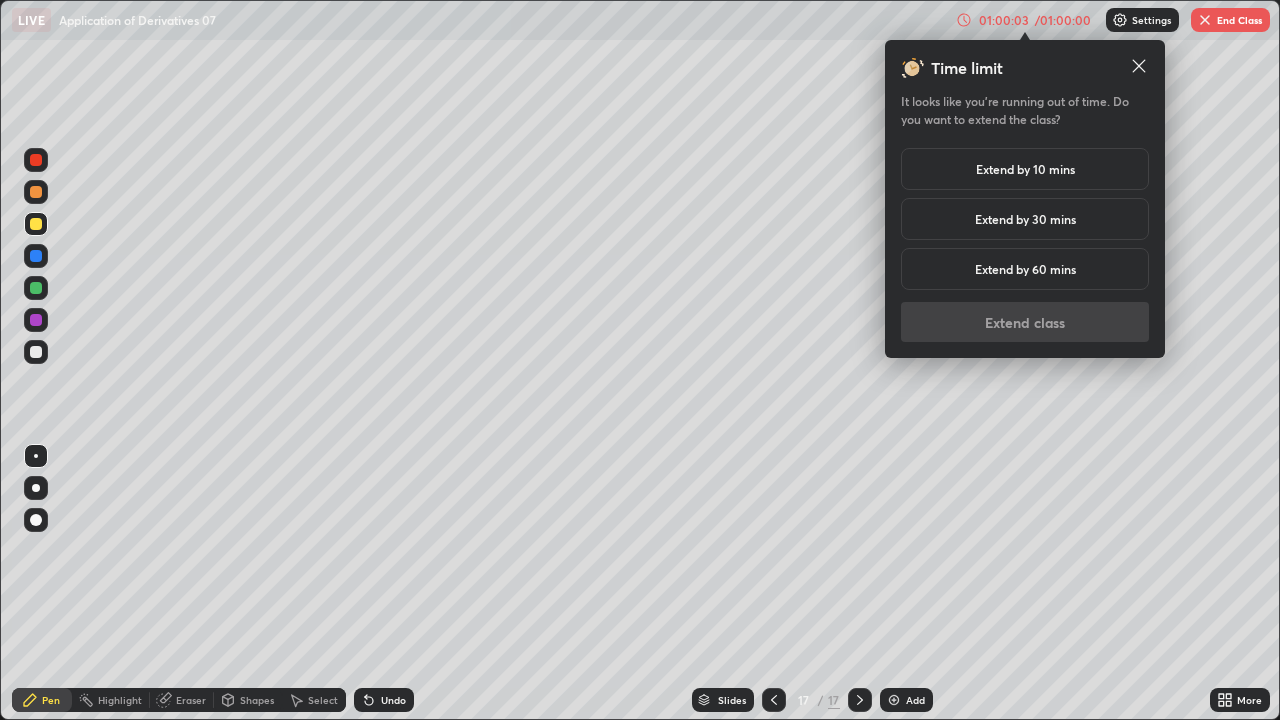 click on "Extend by 30 mins" at bounding box center [1025, 219] 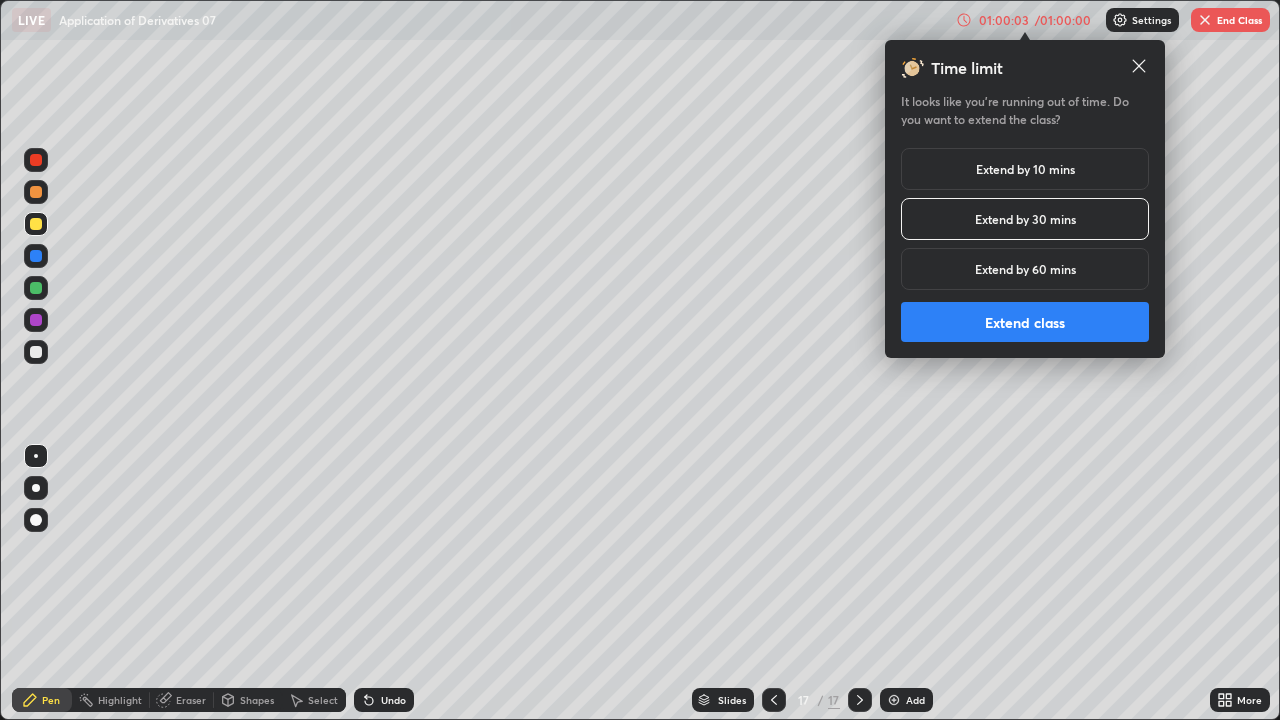 click on "Extend class" at bounding box center (1025, 322) 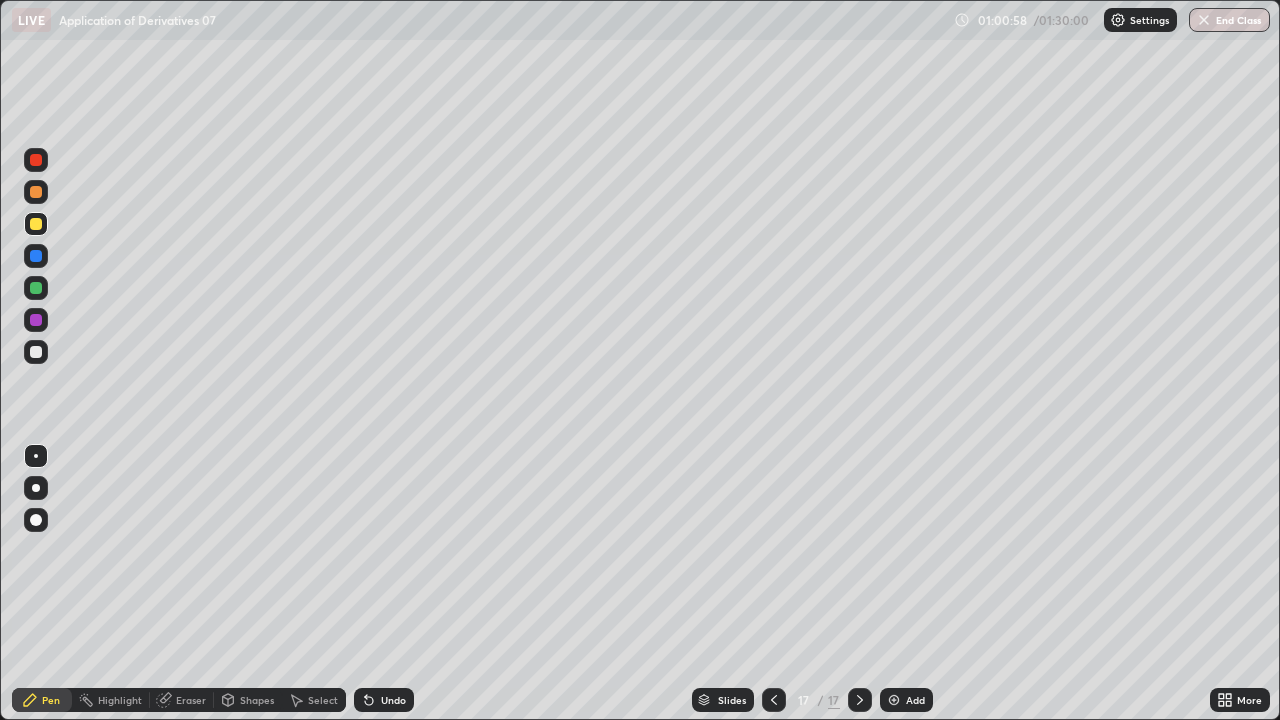 click on "Add" at bounding box center [915, 700] 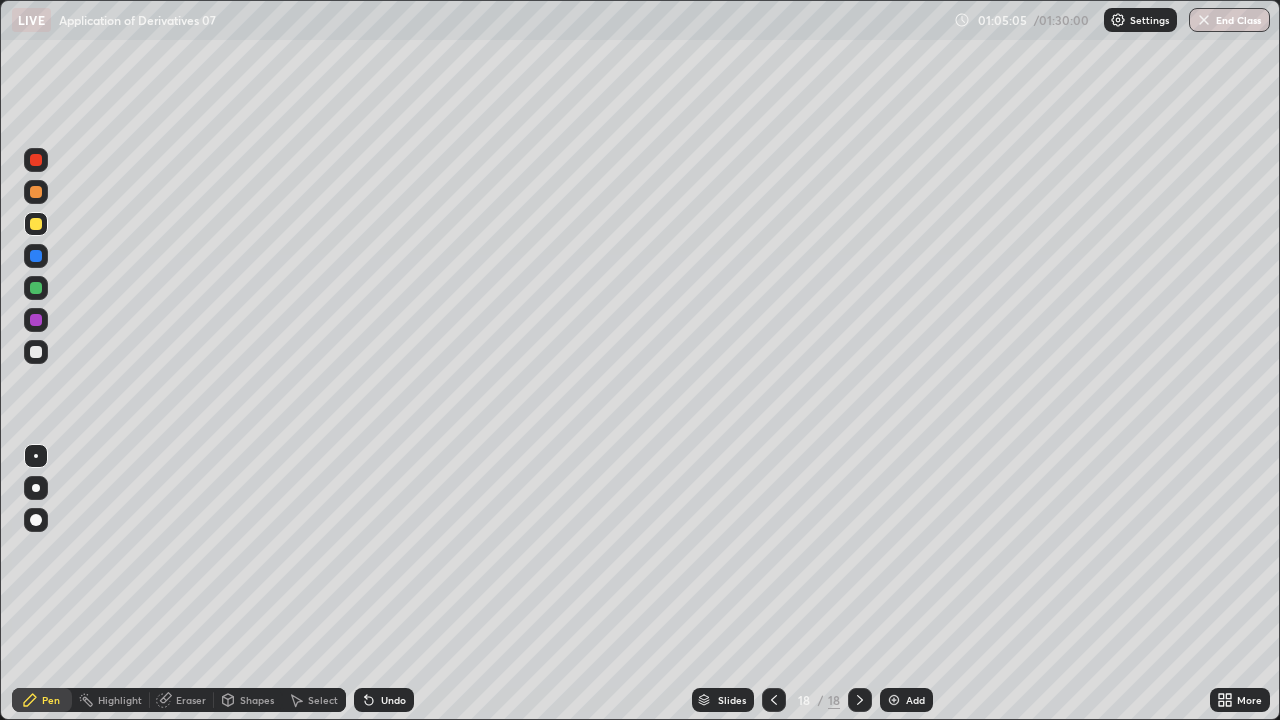 click on "End Class" at bounding box center (1229, 20) 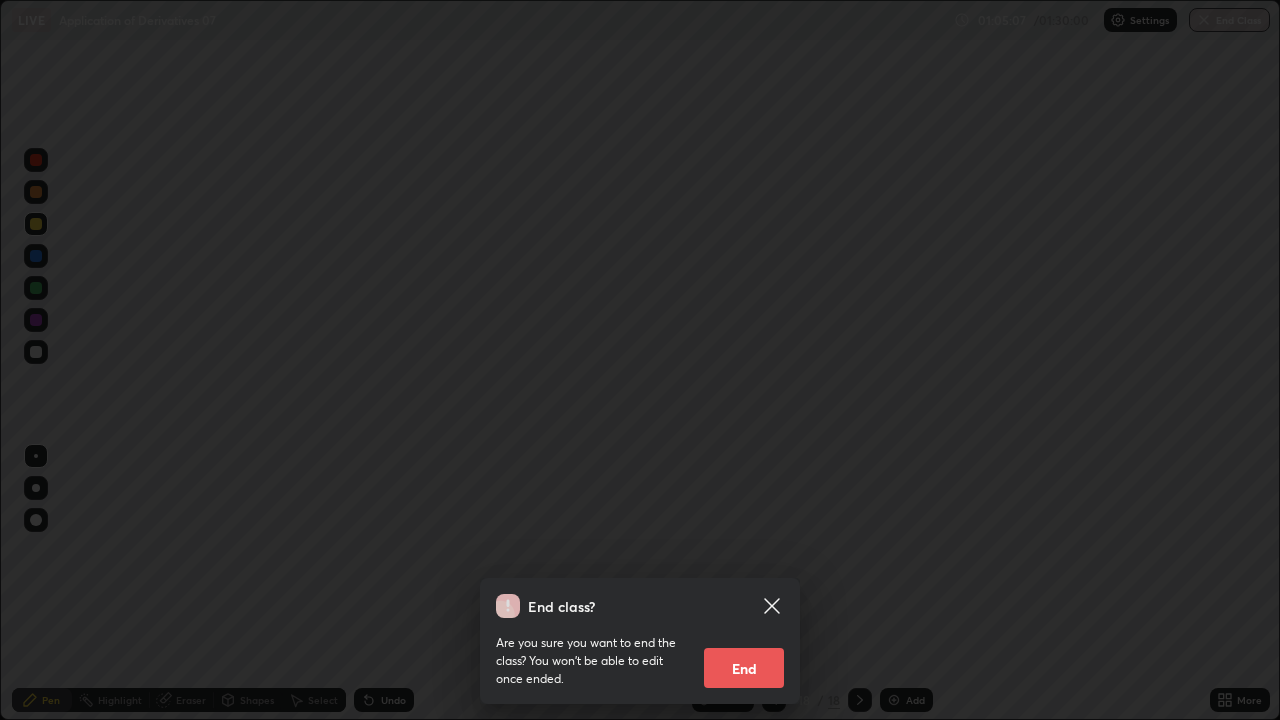 click on "End" at bounding box center (744, 668) 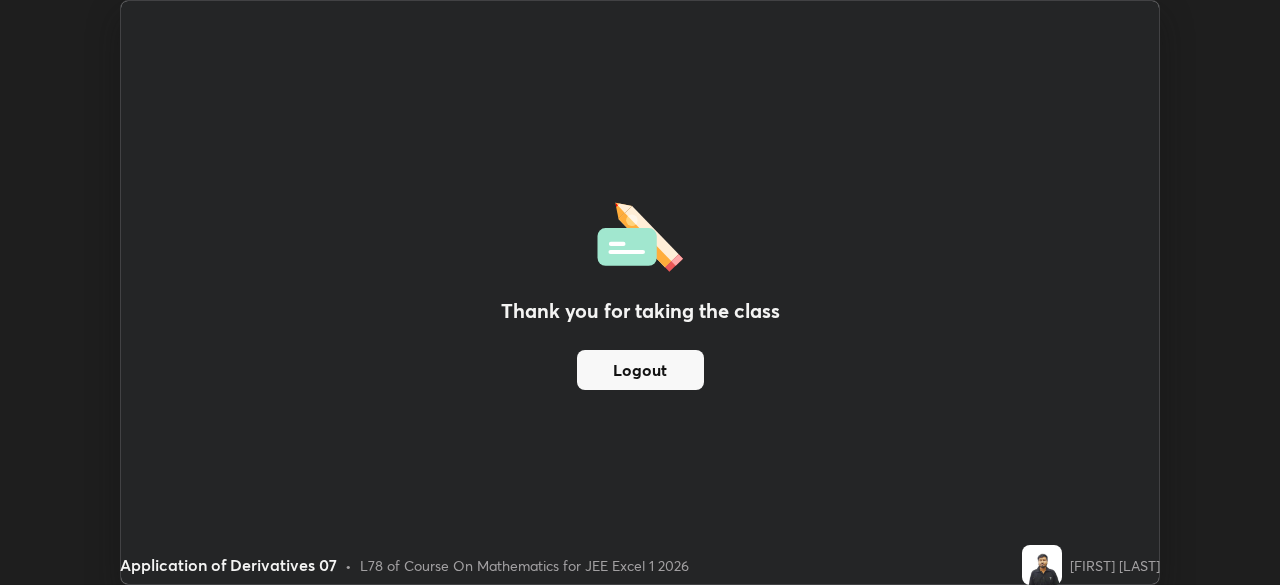 scroll, scrollTop: 585, scrollLeft: 1280, axis: both 